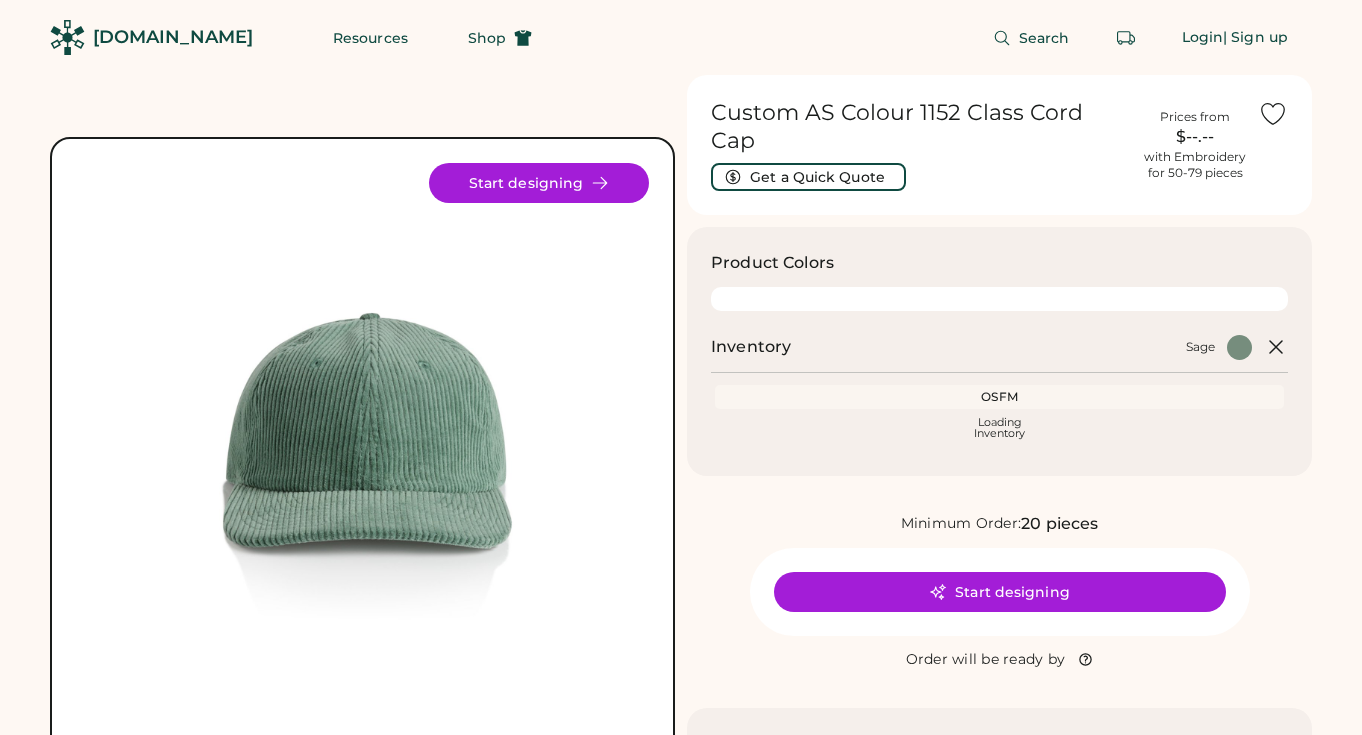 scroll, scrollTop: 0, scrollLeft: 0, axis: both 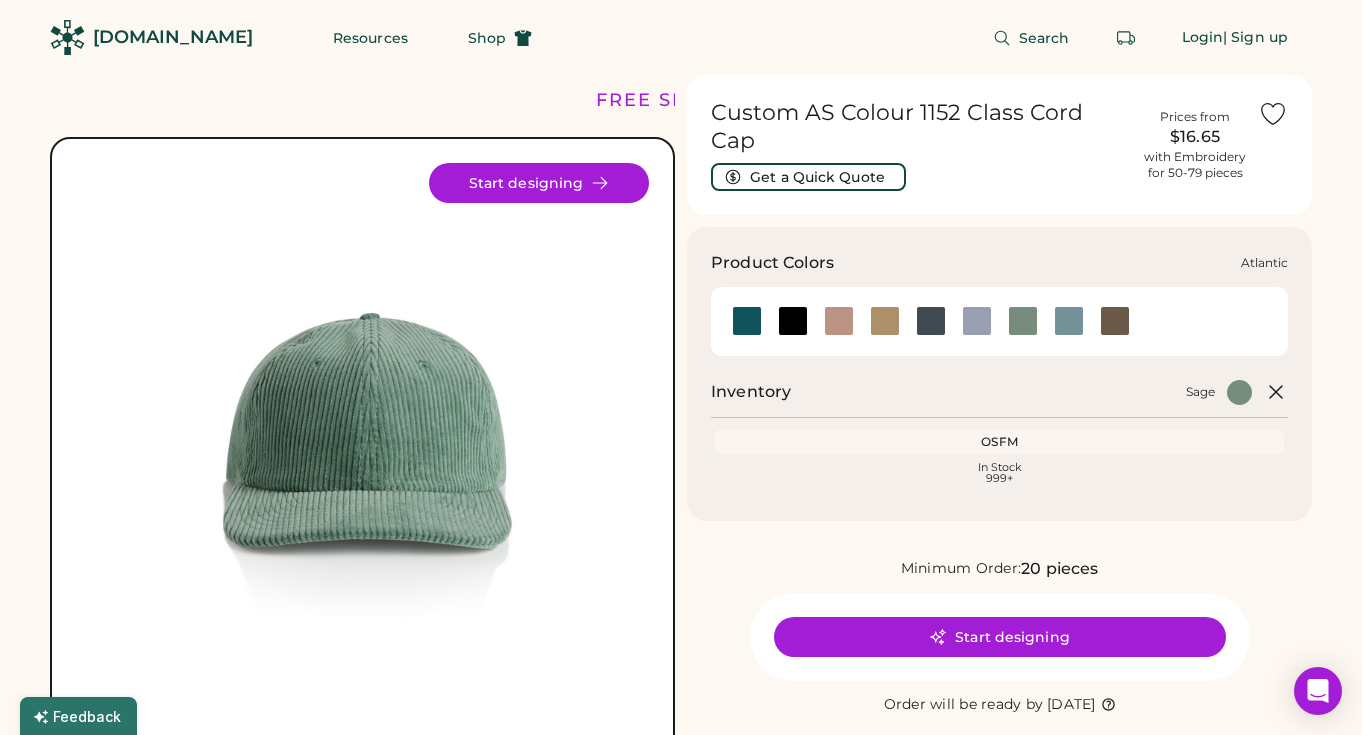 click at bounding box center [747, 321] 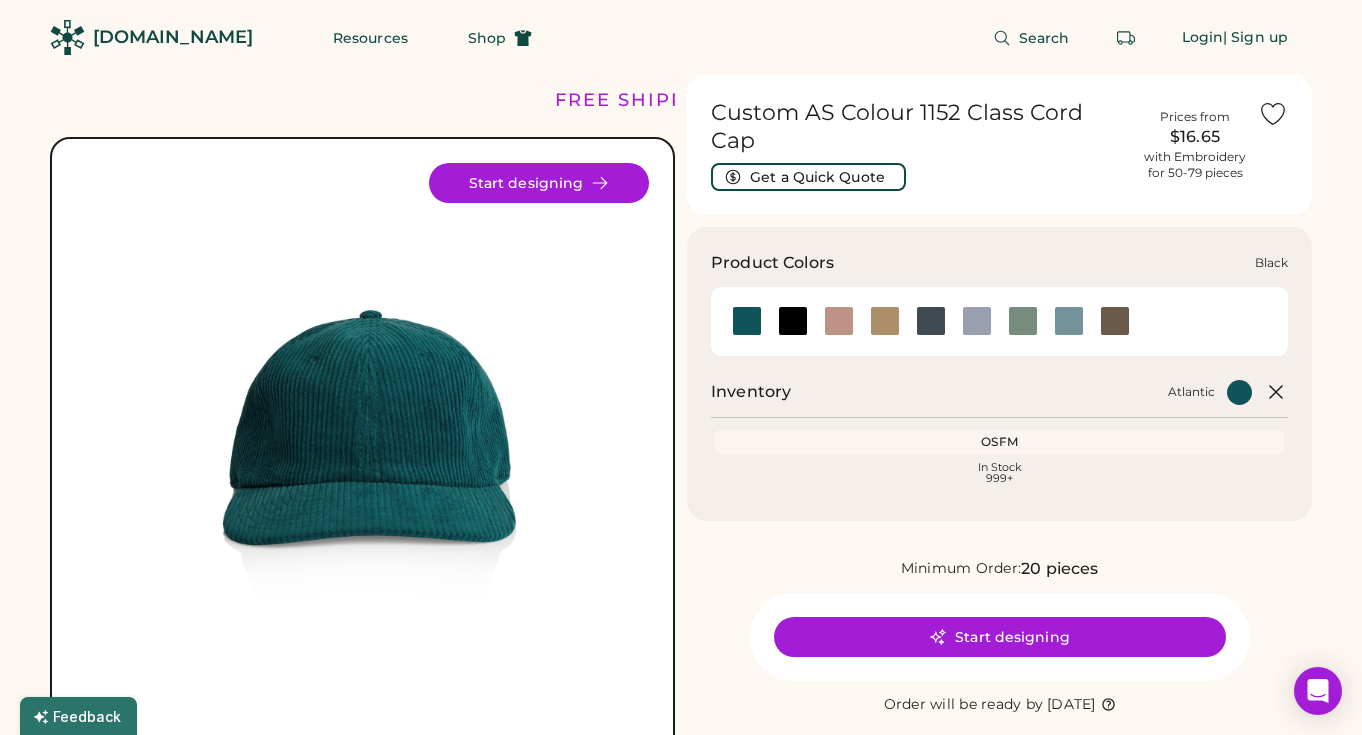 click at bounding box center [793, 321] 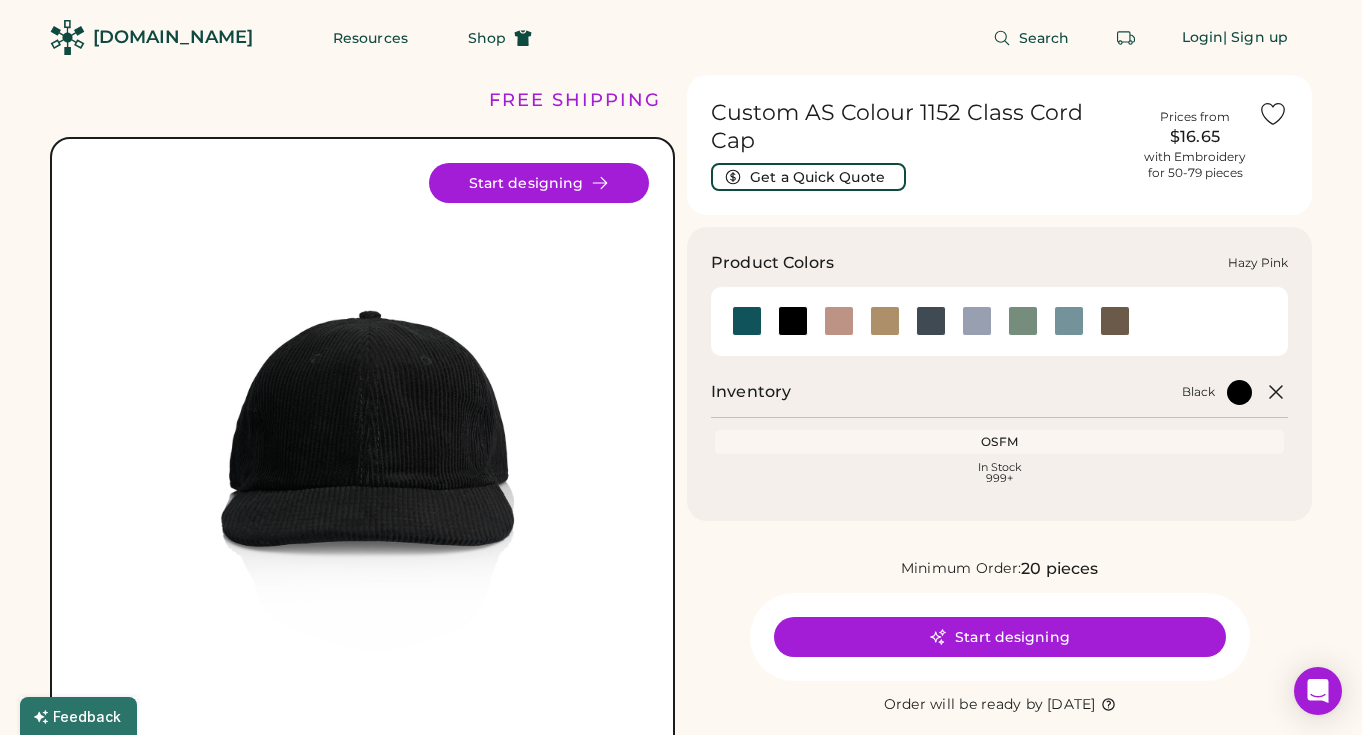 click at bounding box center [839, 321] 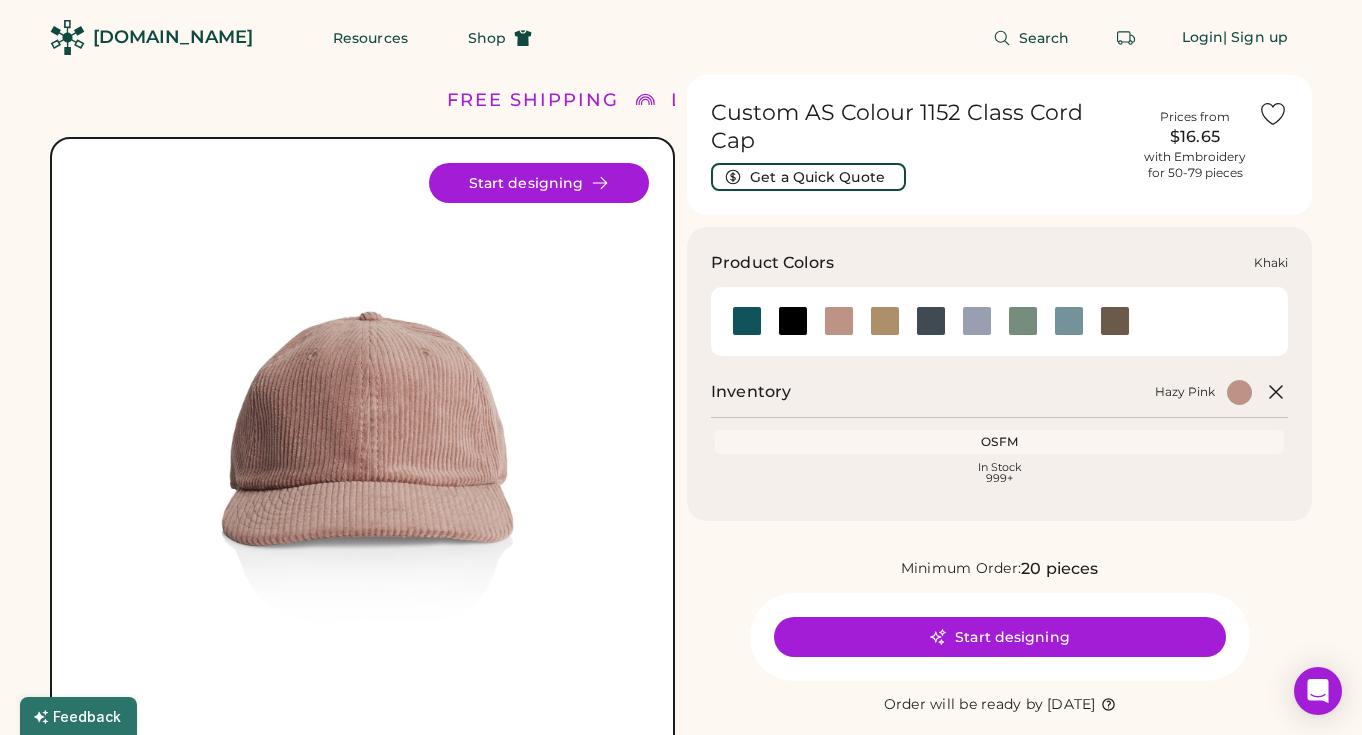 click at bounding box center (885, 321) 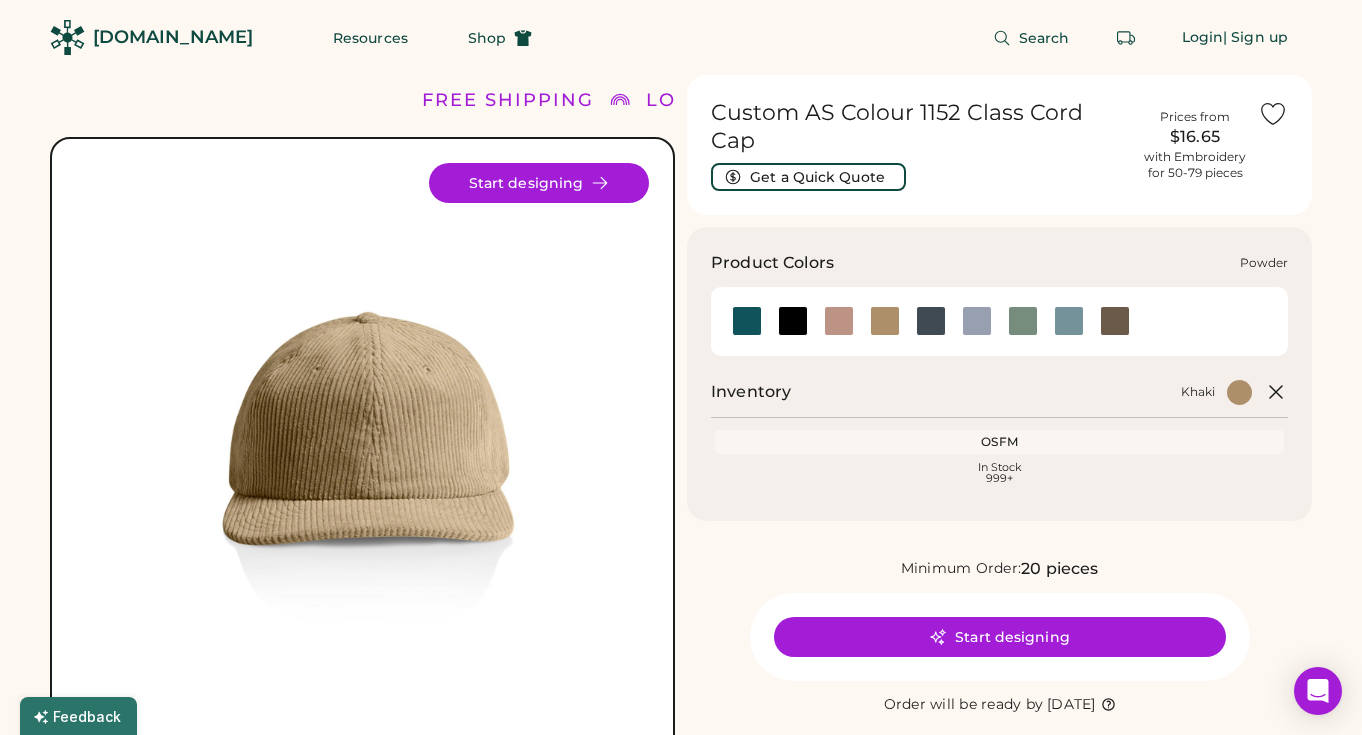 click at bounding box center [977, 321] 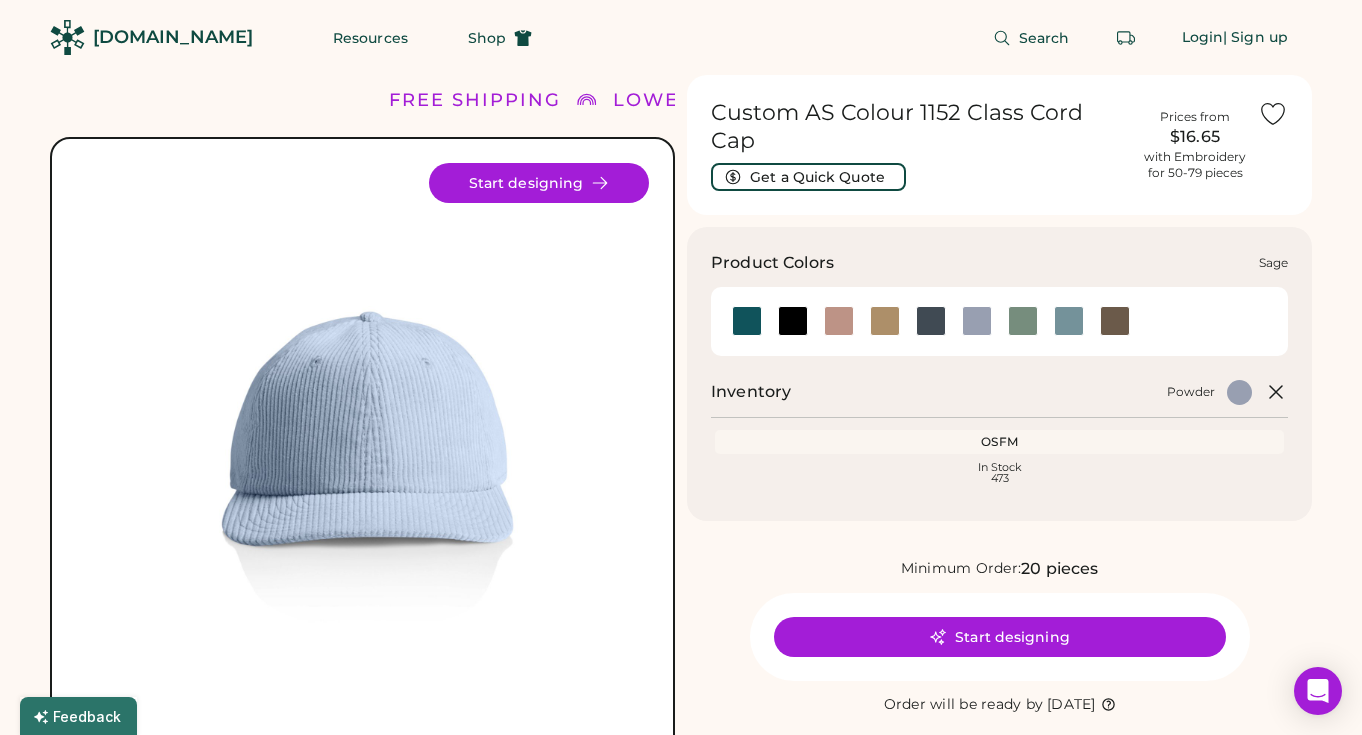 click at bounding box center [1023, 321] 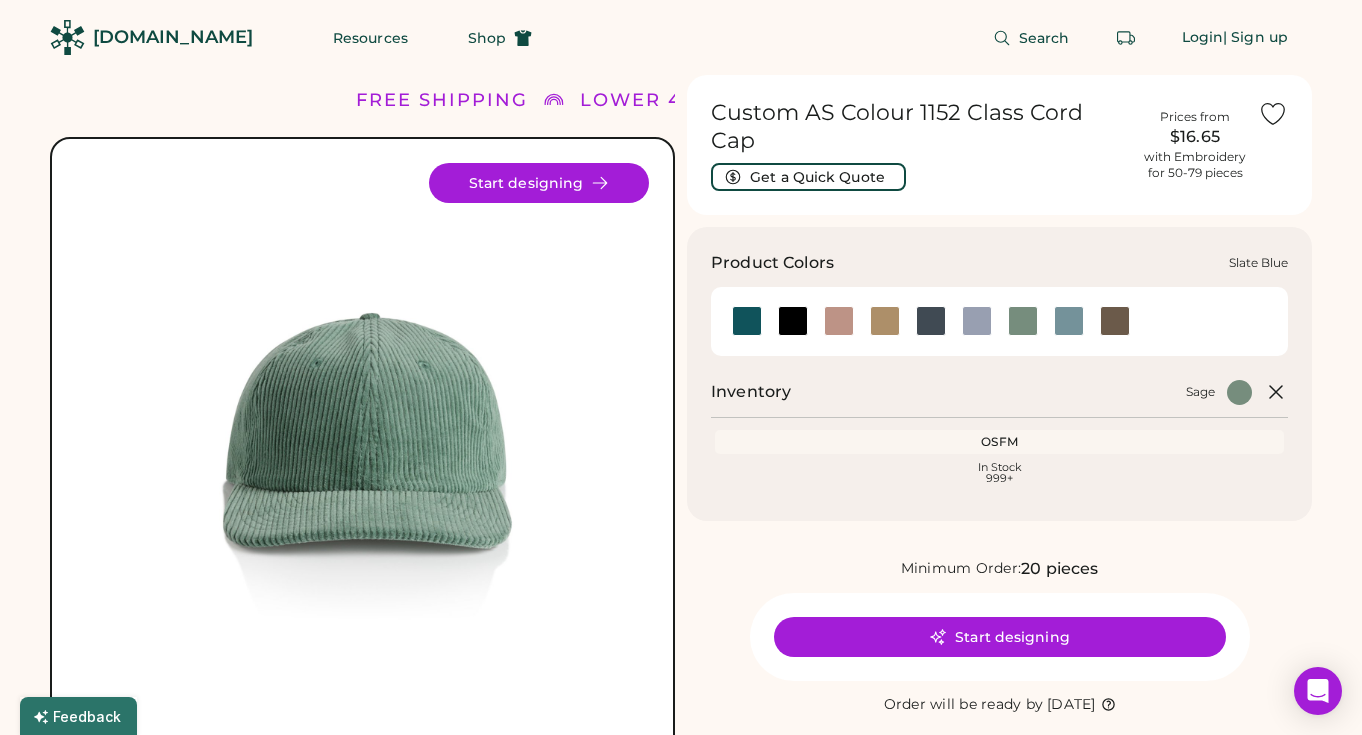 click at bounding box center (1069, 321) 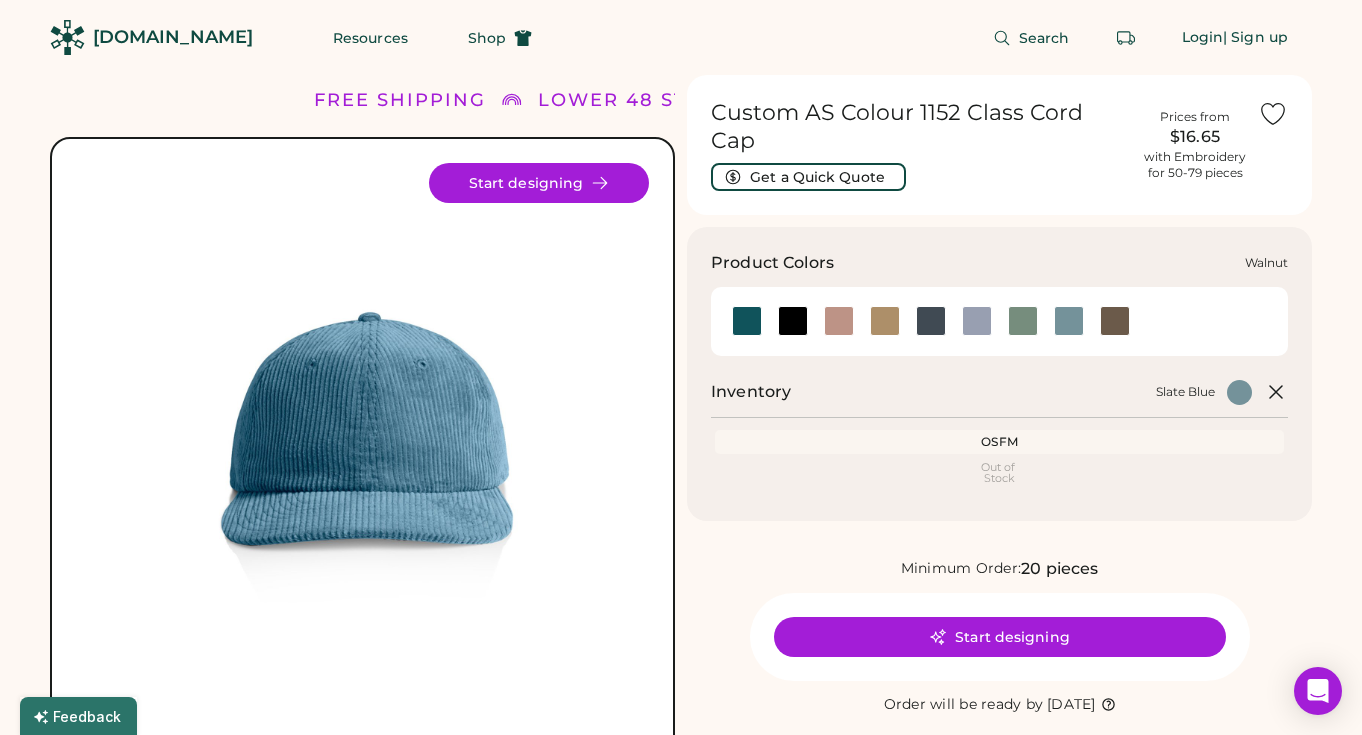 click at bounding box center (1115, 321) 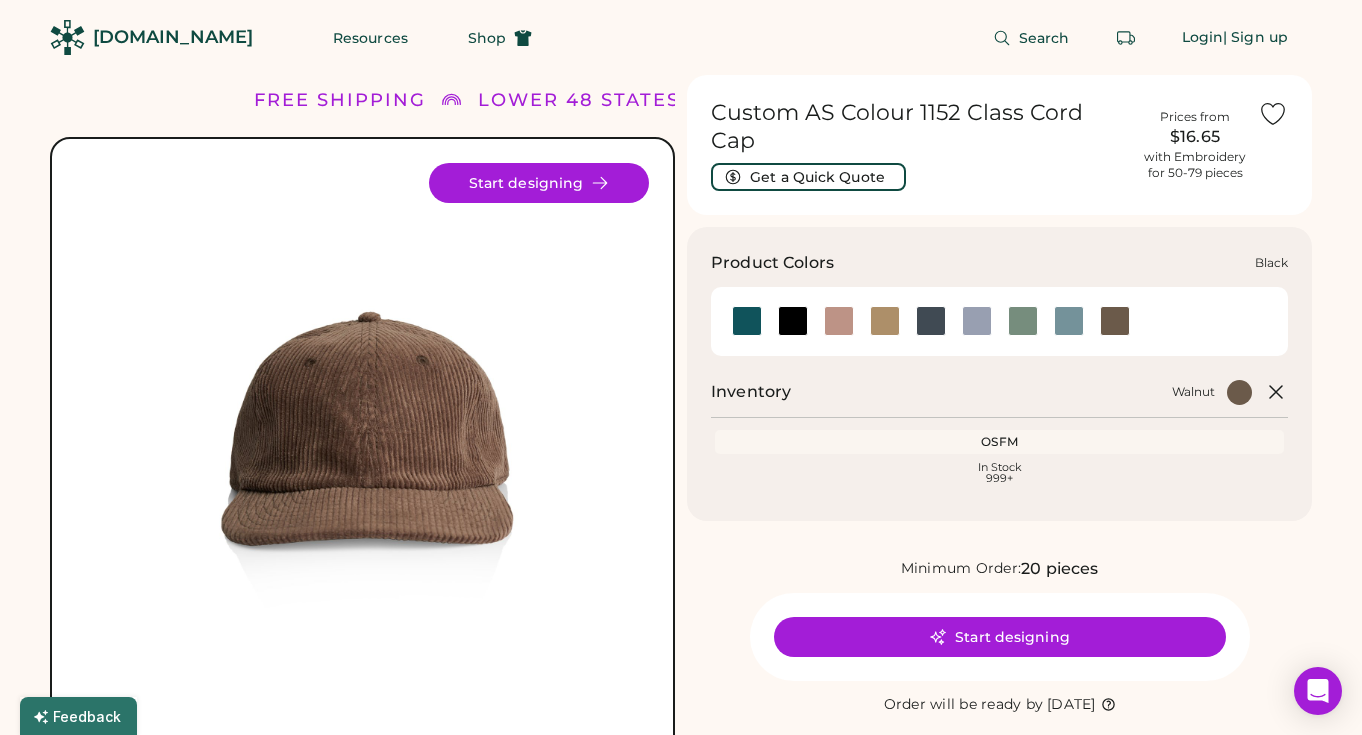 click at bounding box center [793, 321] 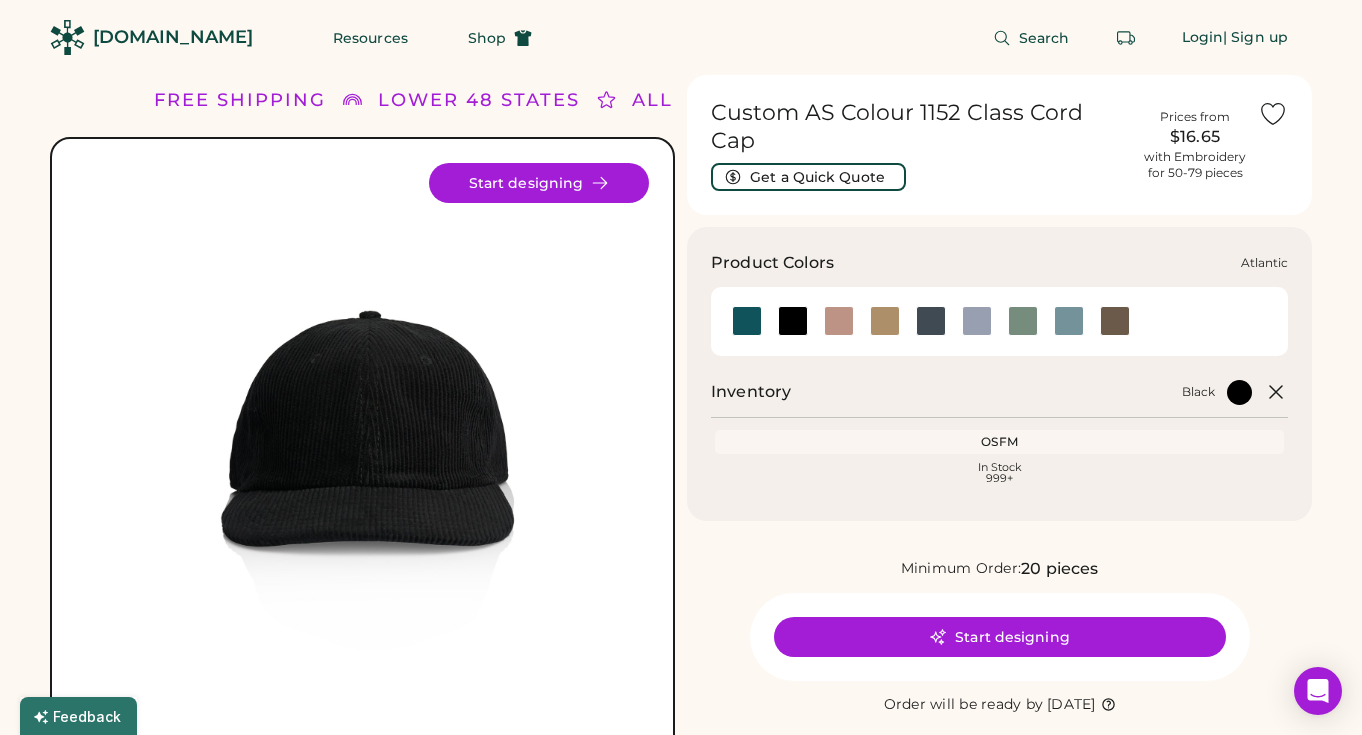 click at bounding box center (747, 321) 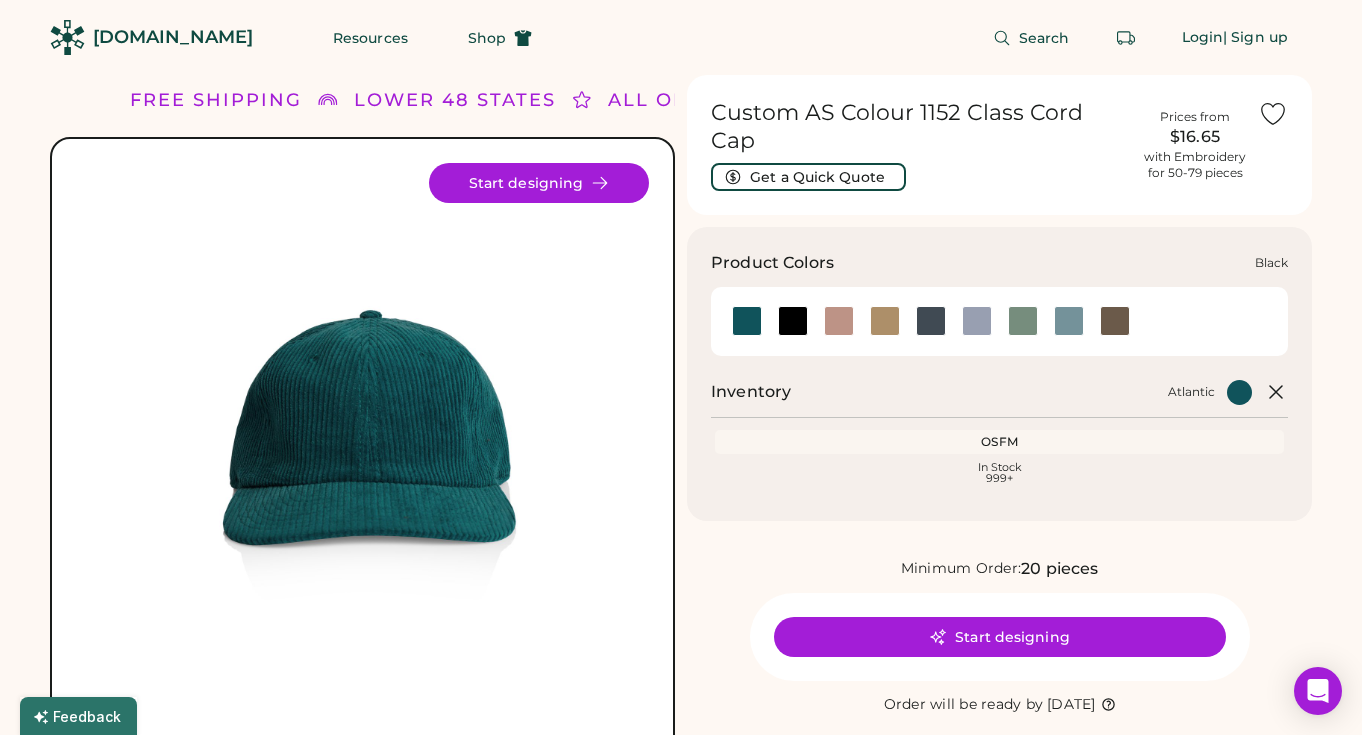 click at bounding box center (793, 321) 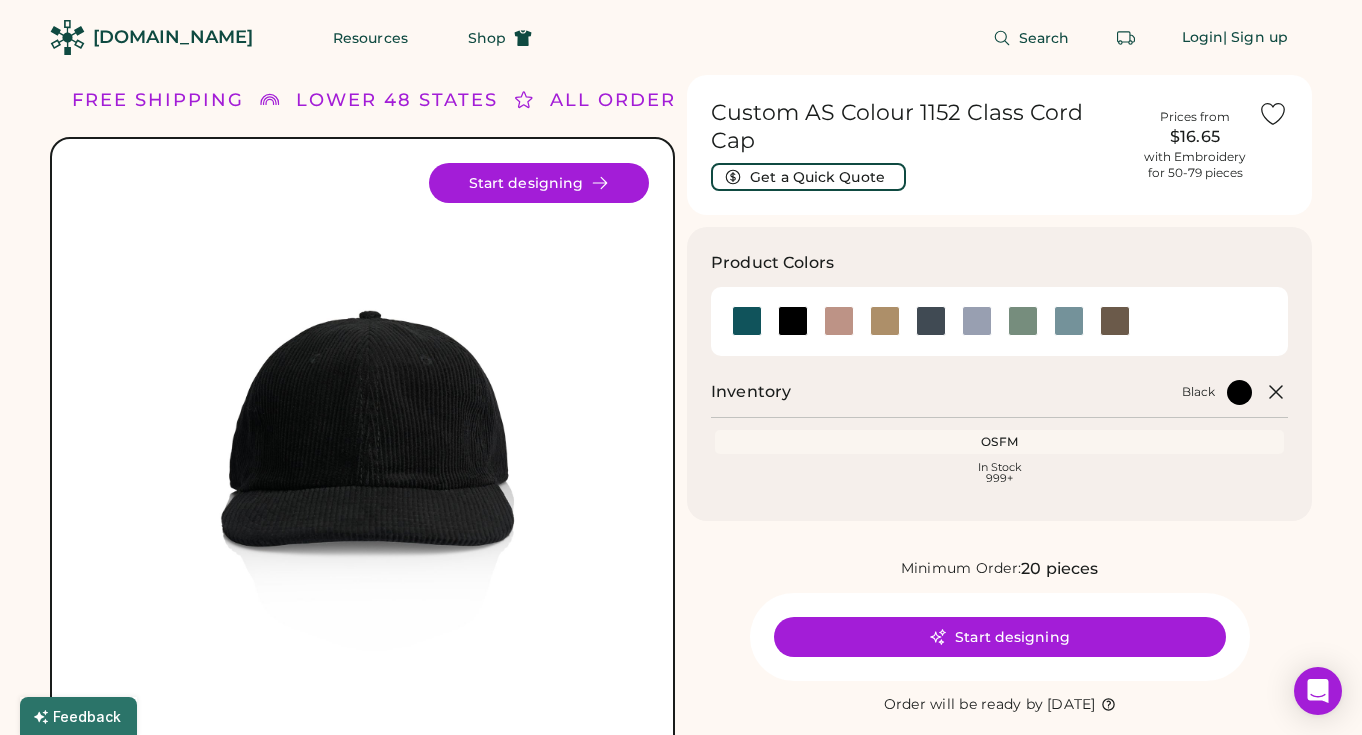 click on "Start designing" at bounding box center (1000, 637) 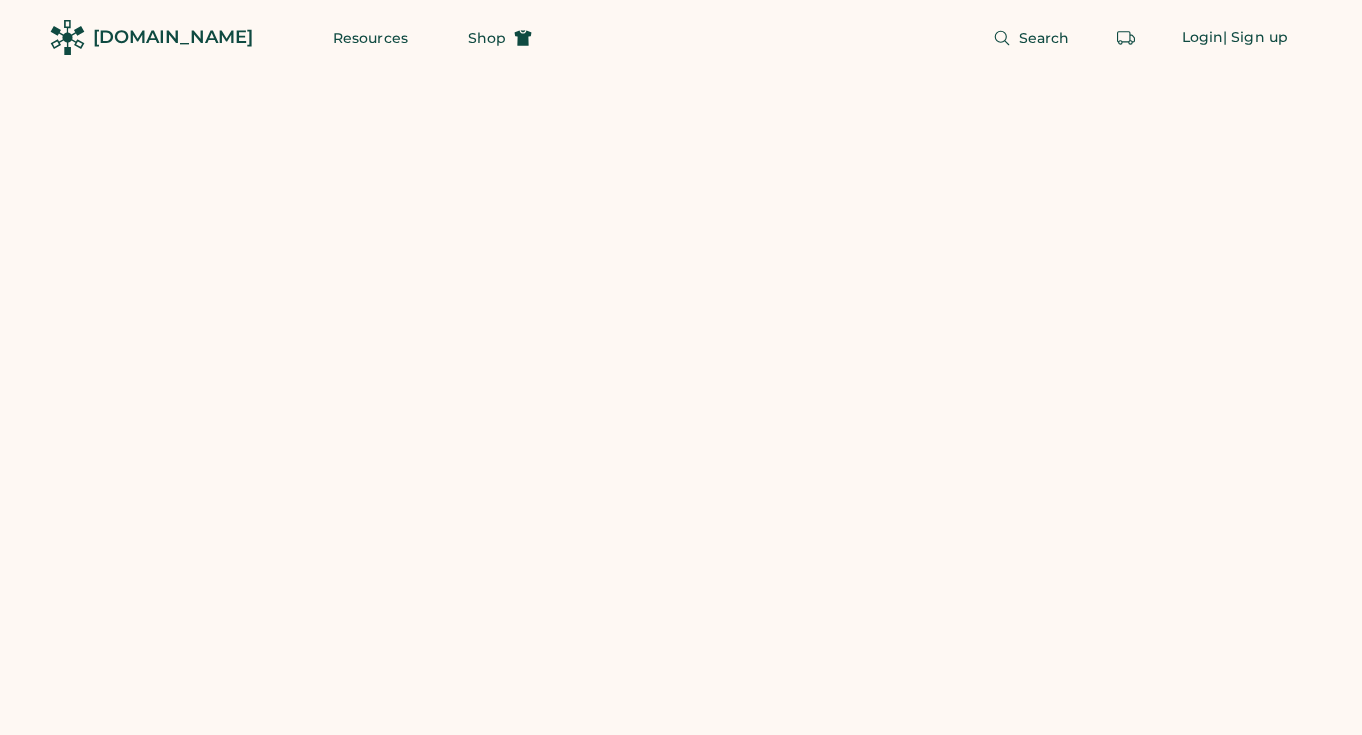 scroll, scrollTop: 0, scrollLeft: 0, axis: both 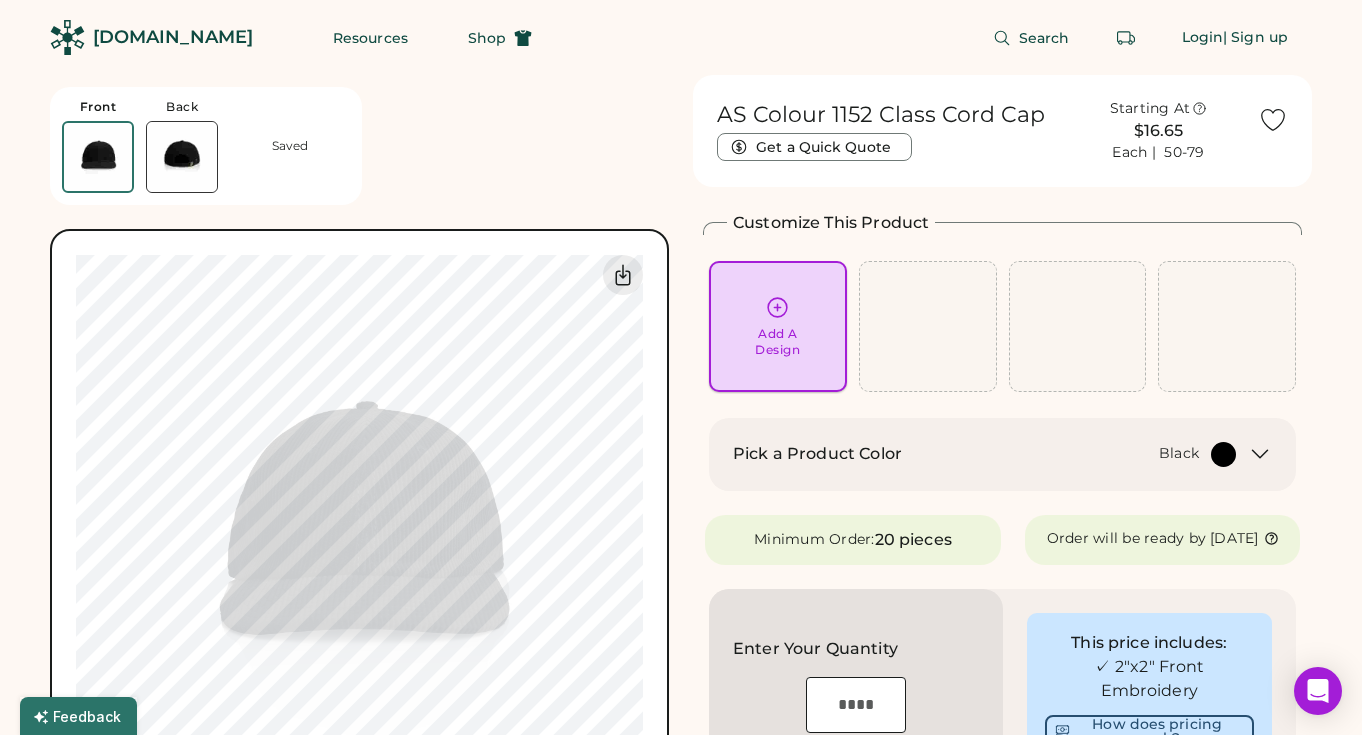 click on "Add A
Design" at bounding box center (777, 342) 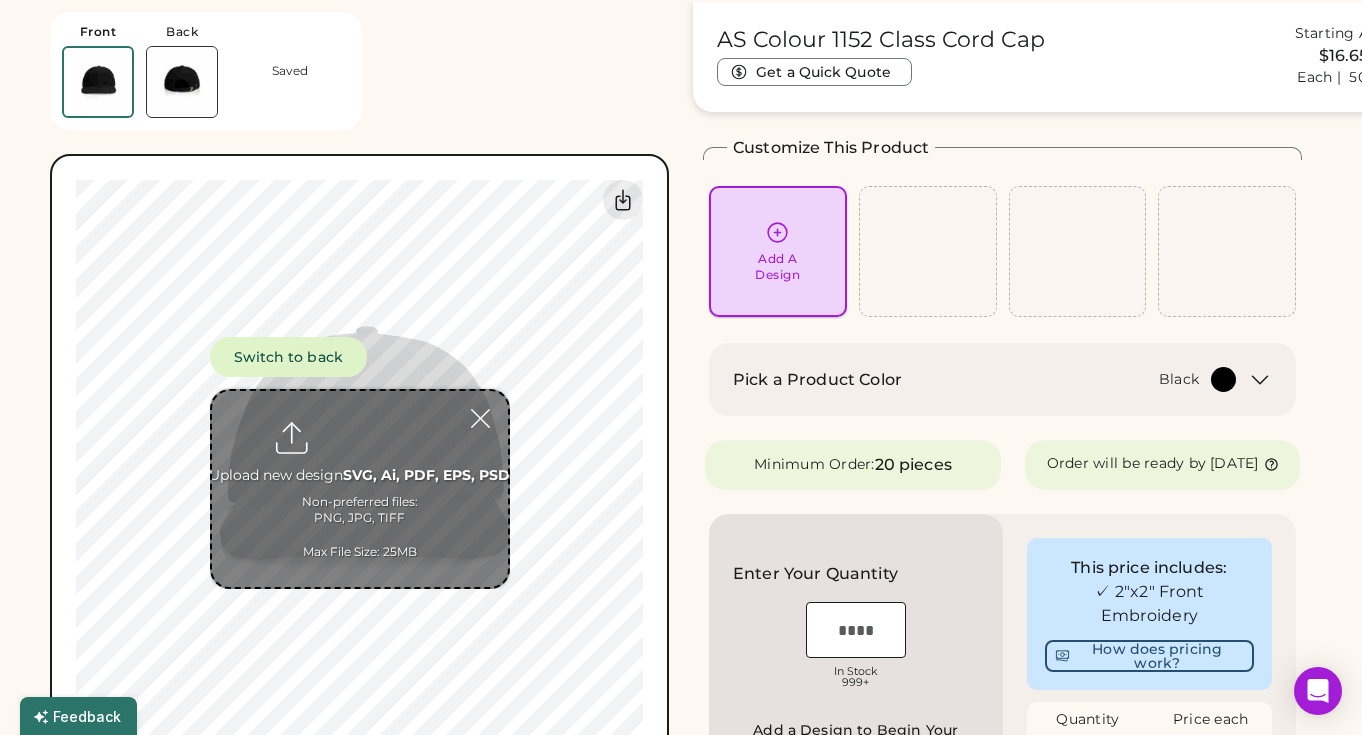scroll, scrollTop: 75, scrollLeft: 0, axis: vertical 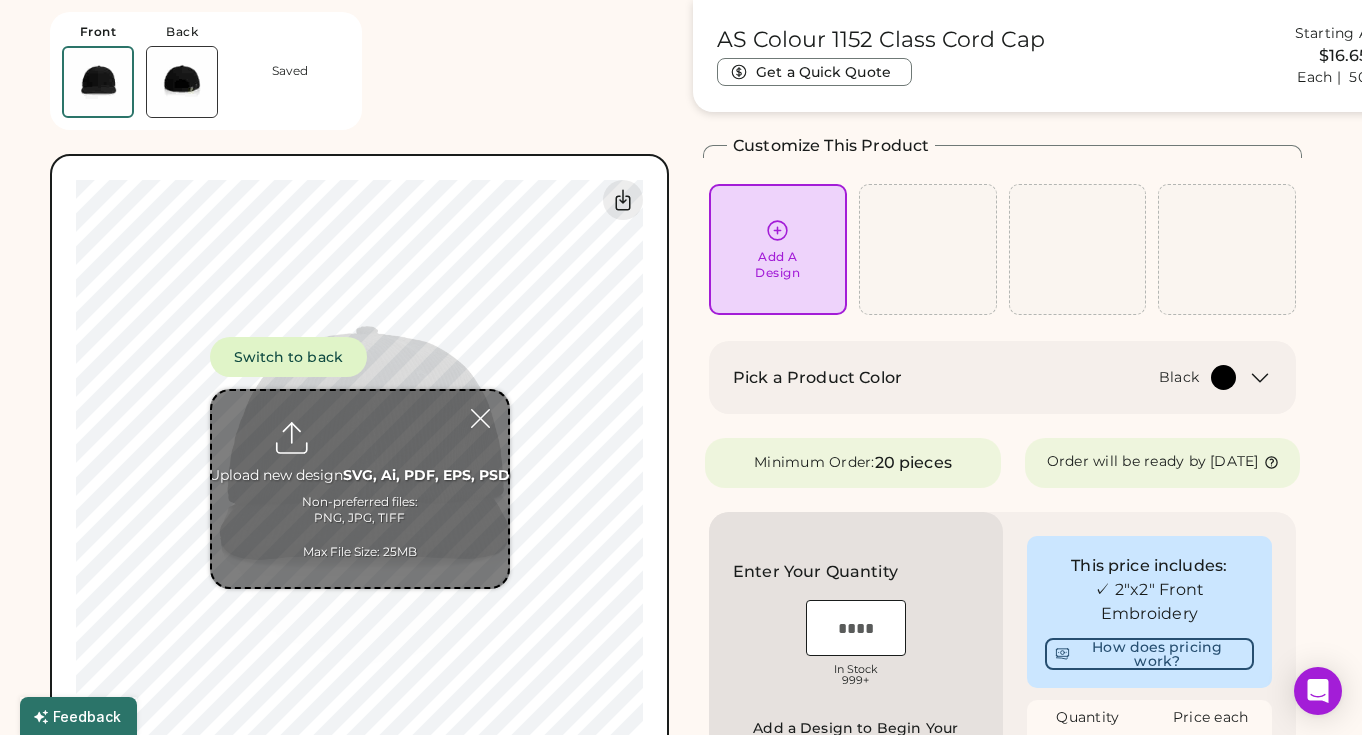 type on "**********" 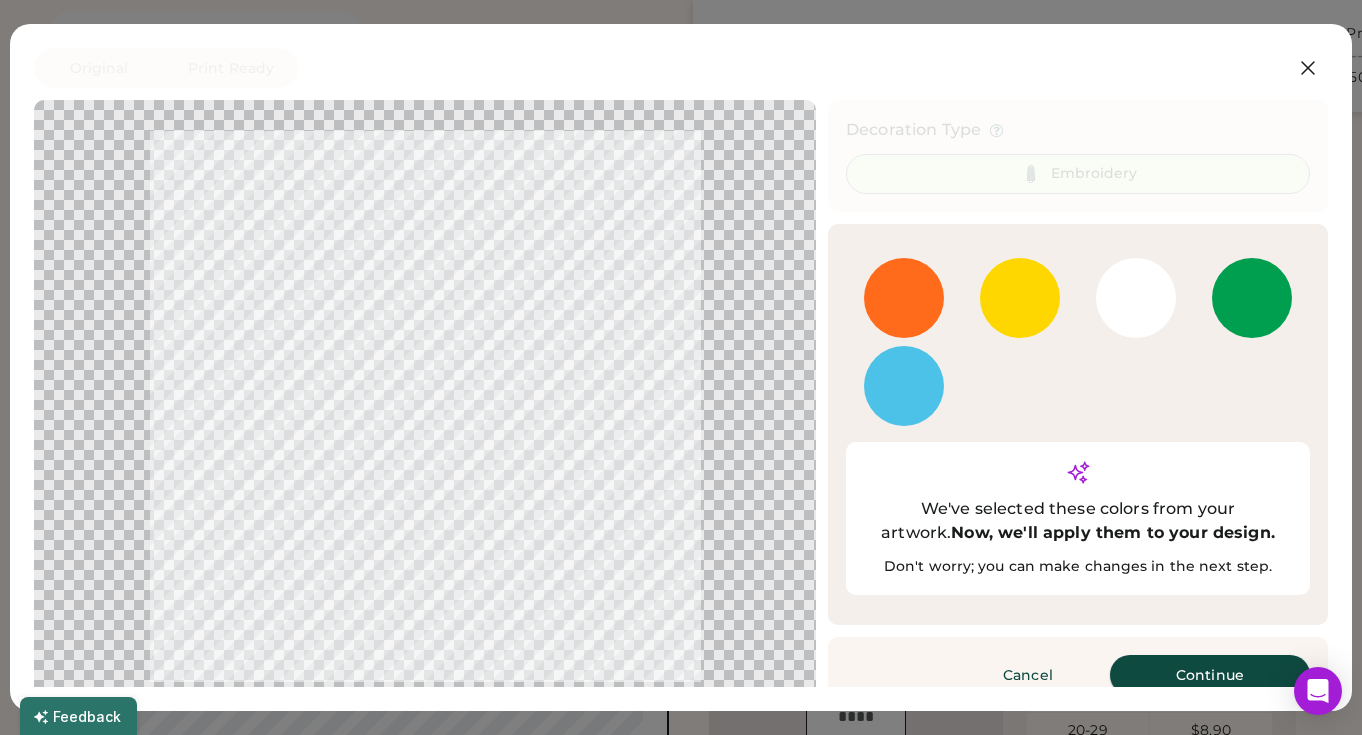 click on "Continue" at bounding box center (1210, 675) 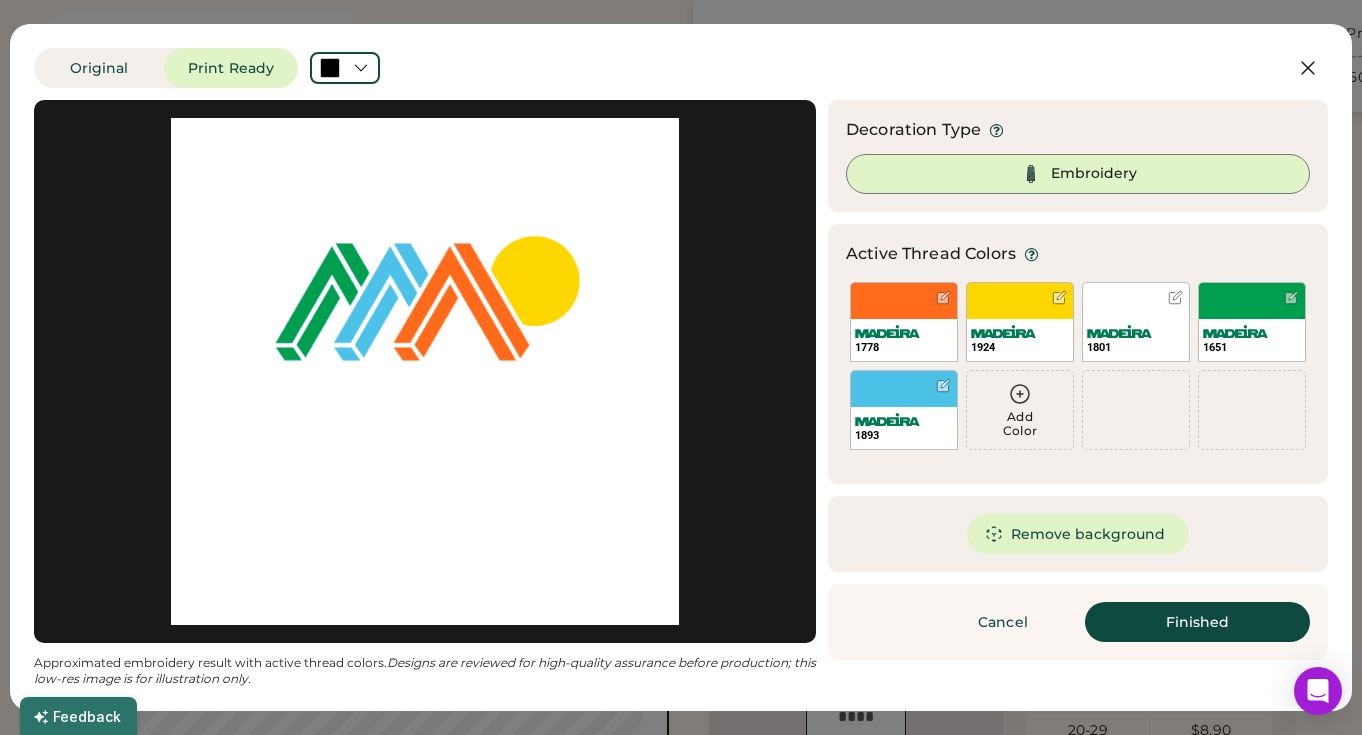 click at bounding box center [425, 371] 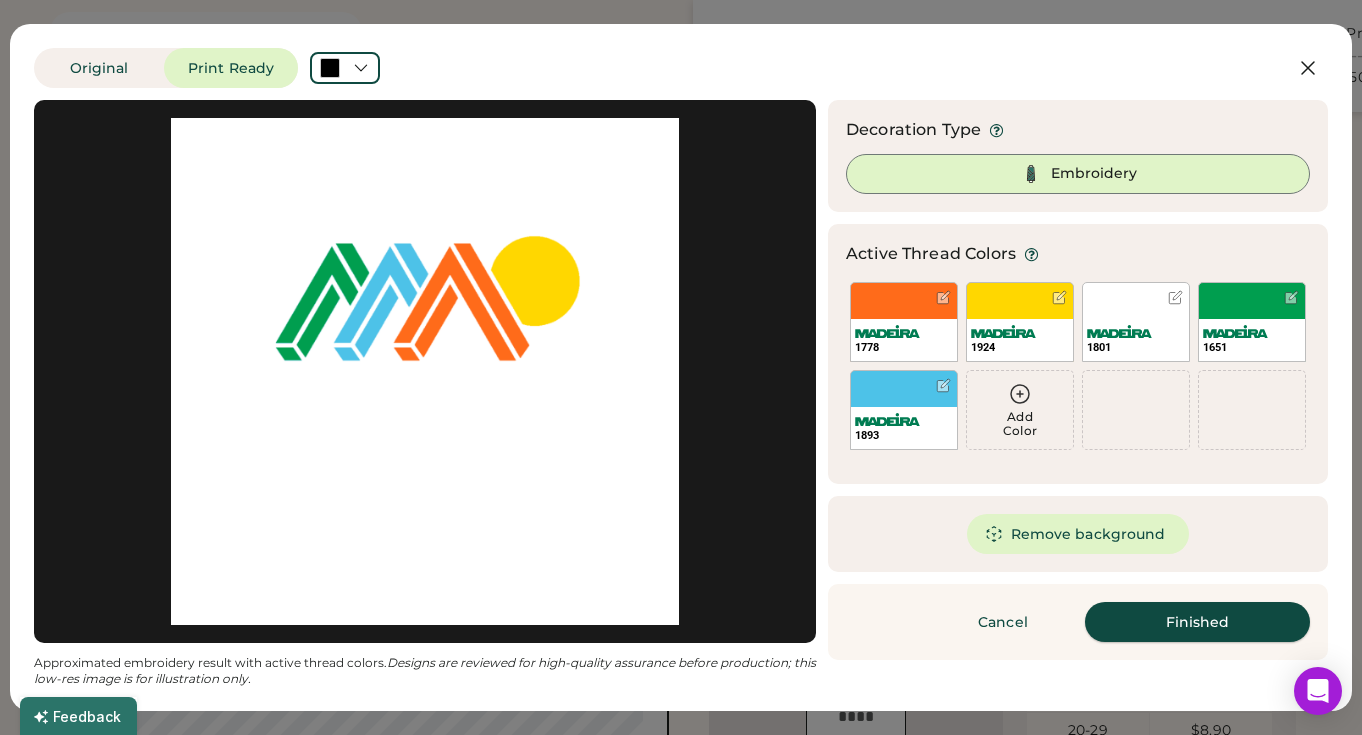 click on "Finished" at bounding box center (1197, 622) 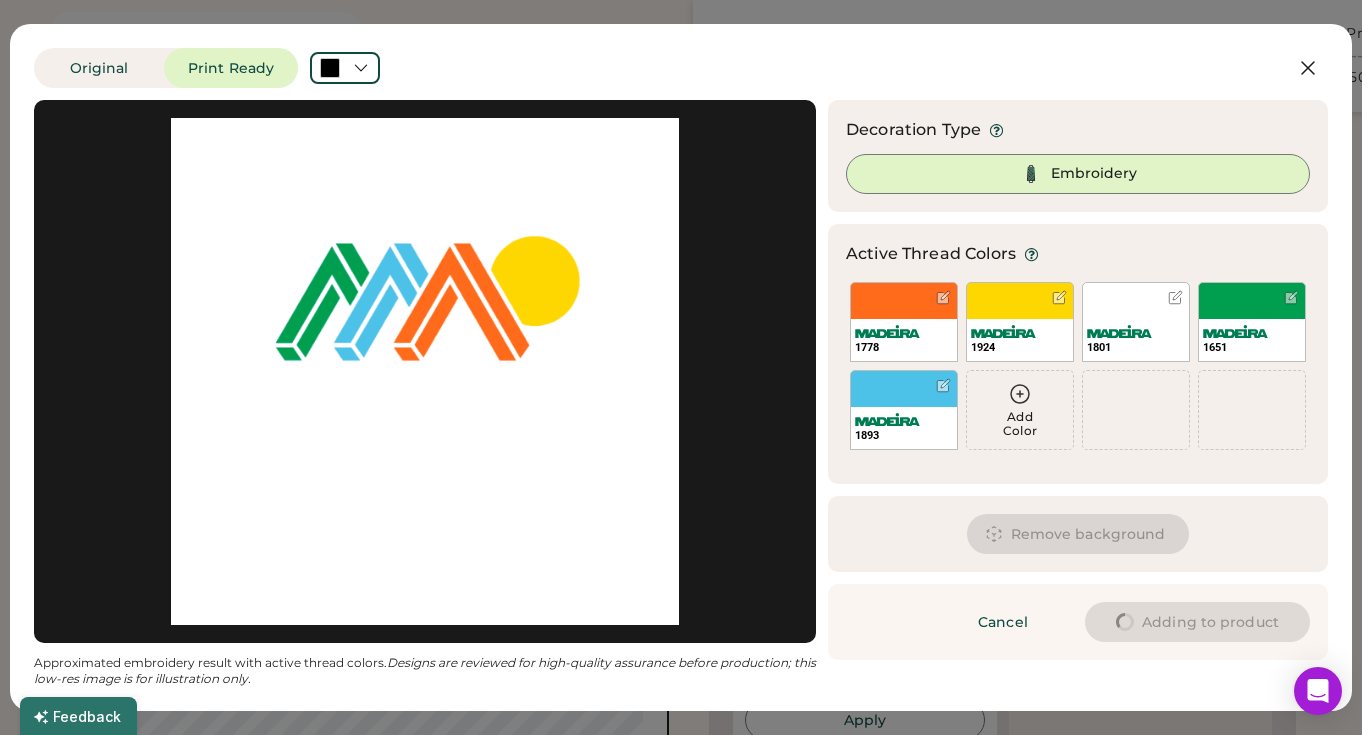 type on "****" 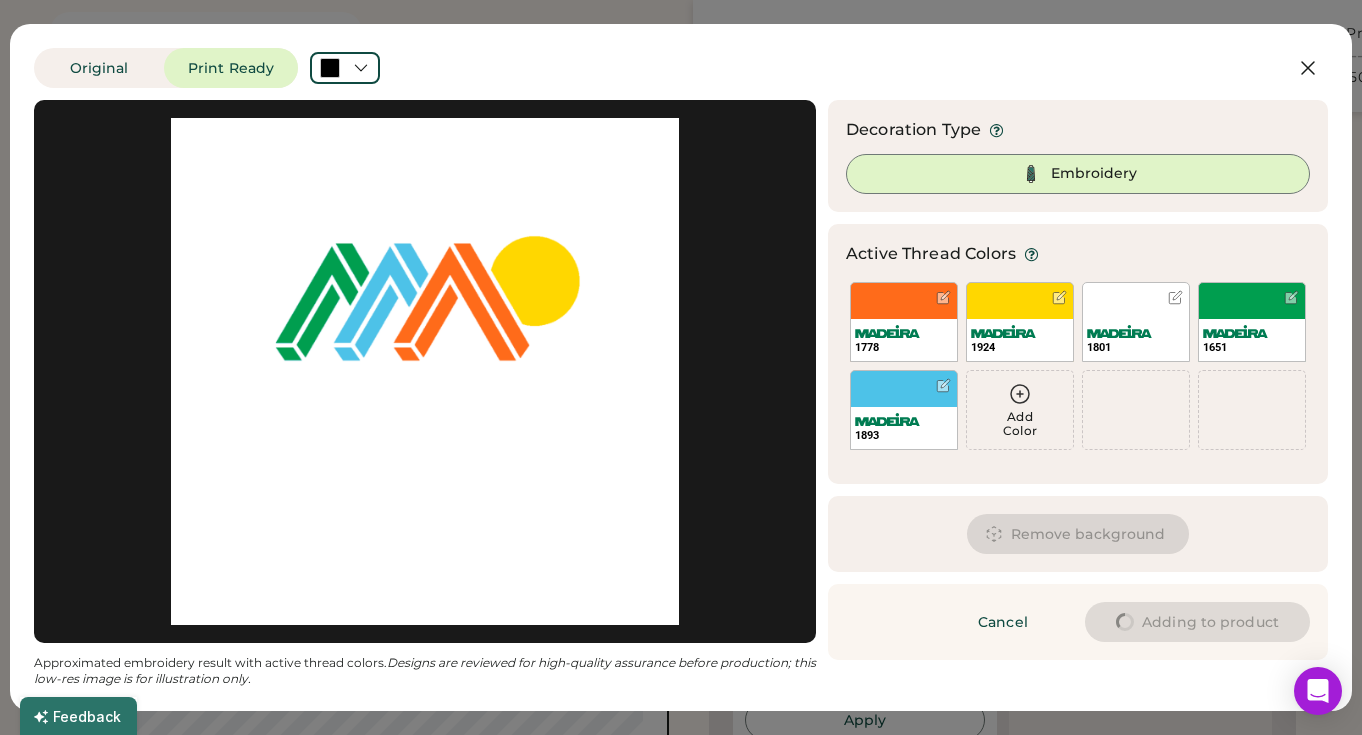 type on "****" 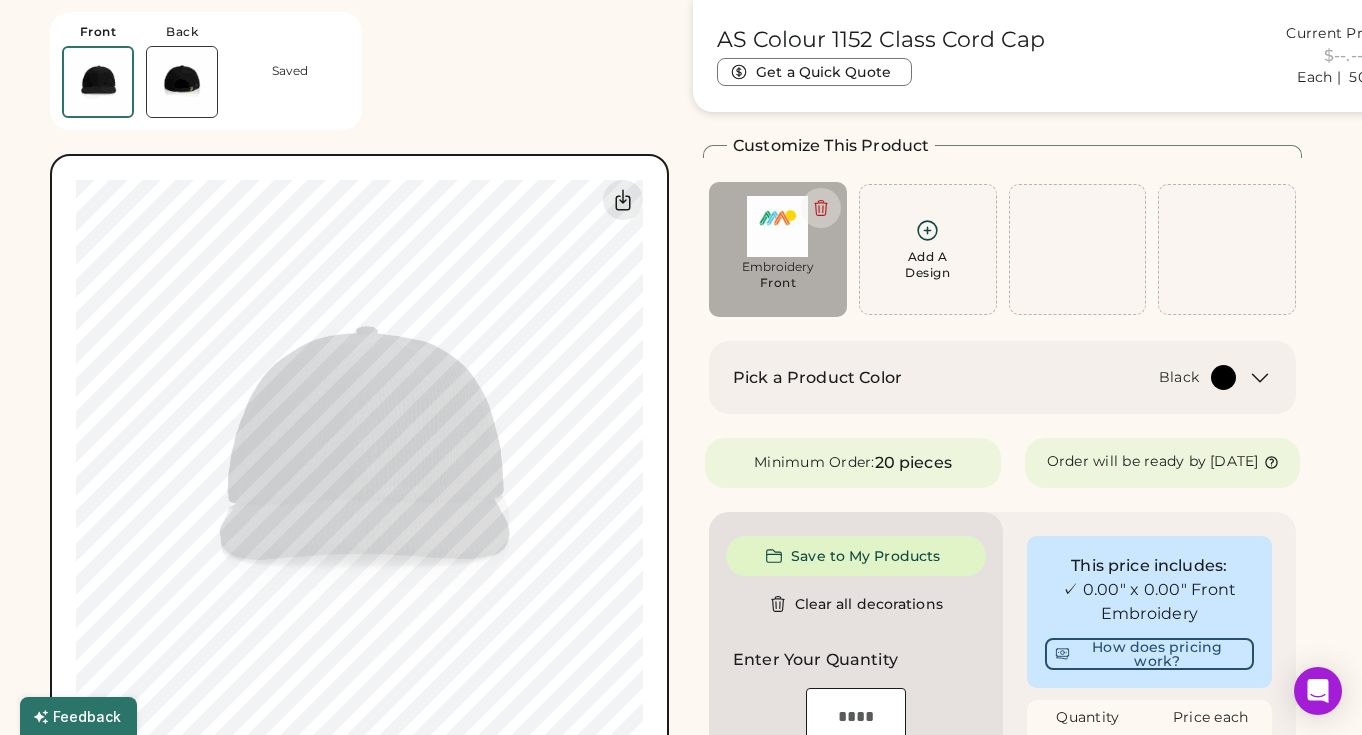 type on "****" 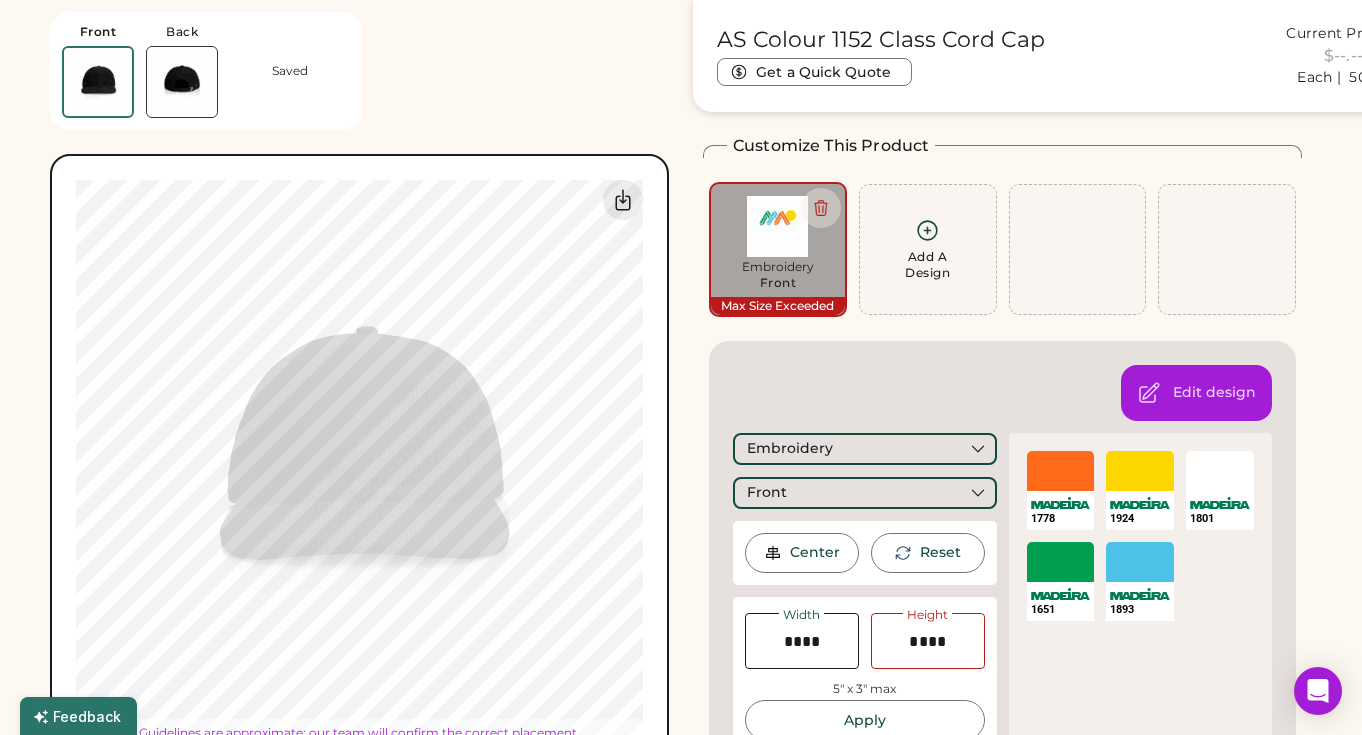 type on "****" 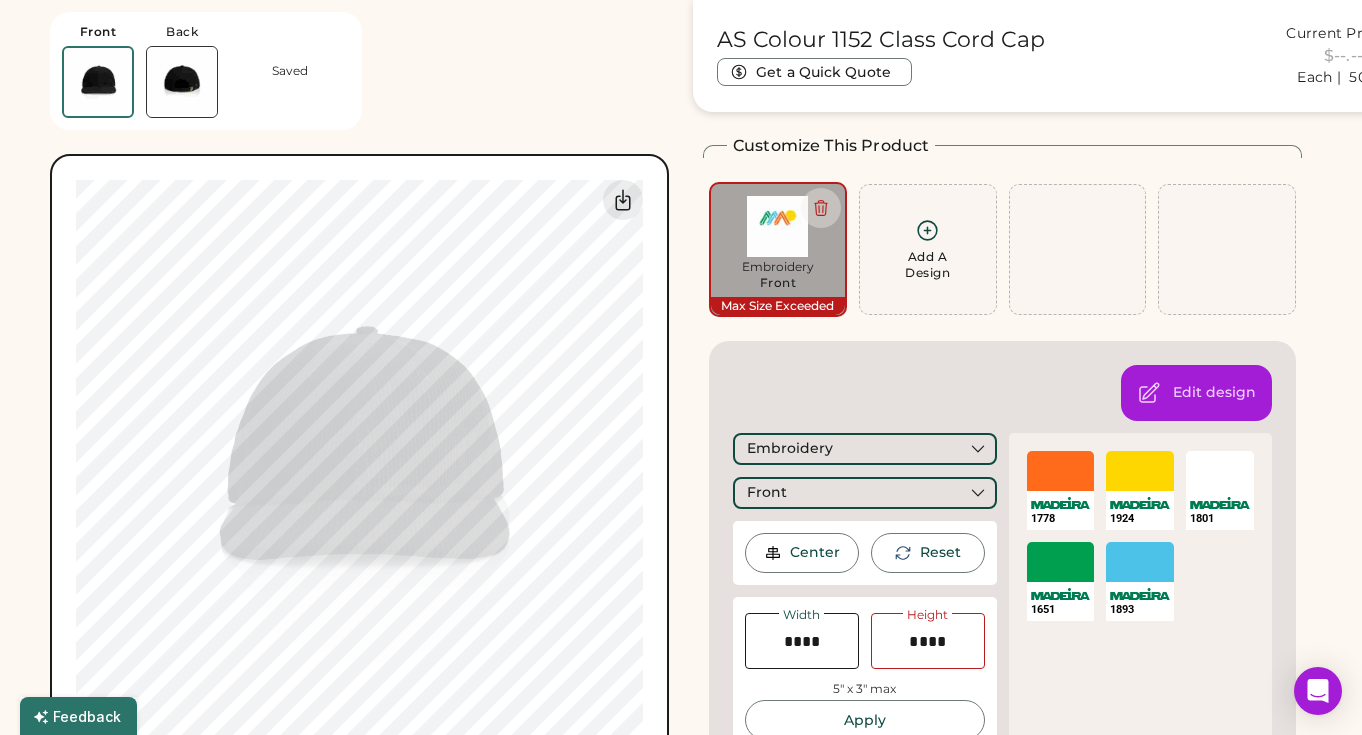 click on "Embroidery Front" at bounding box center (778, 281) 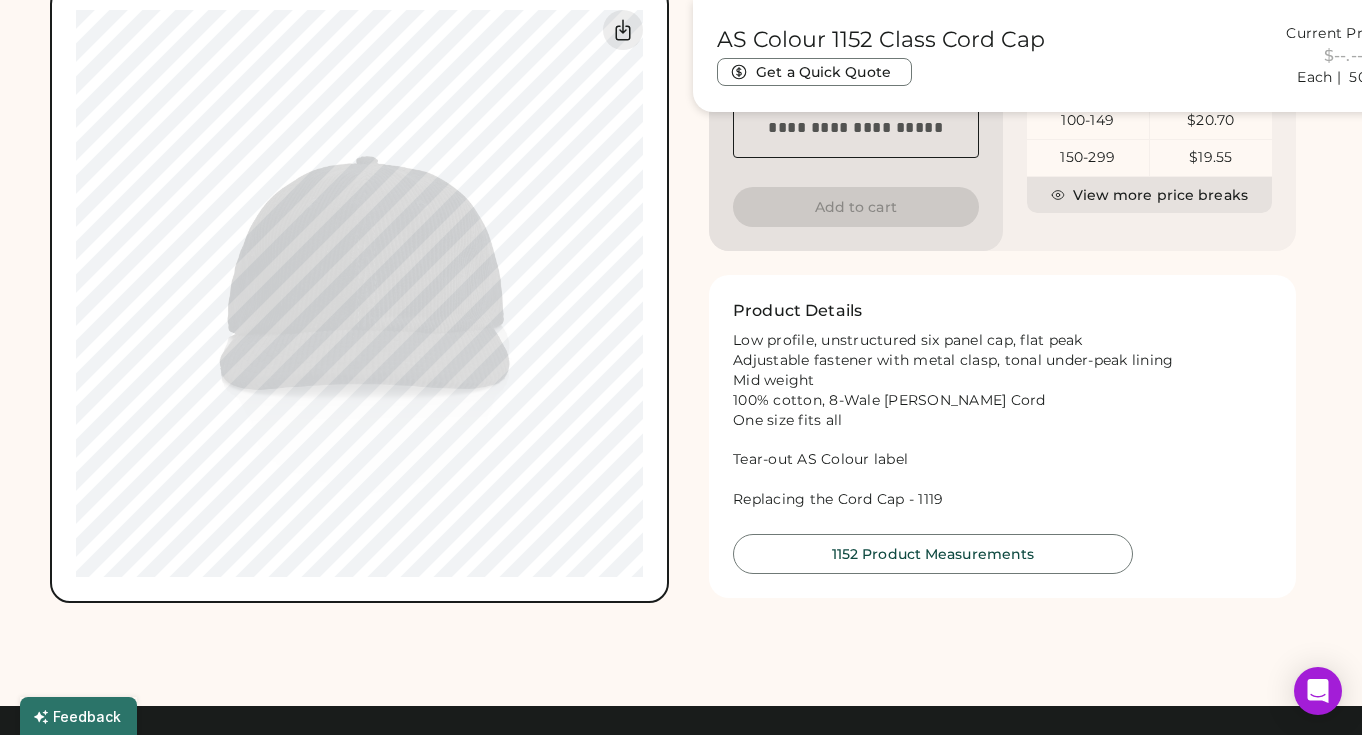 scroll, scrollTop: 861, scrollLeft: 0, axis: vertical 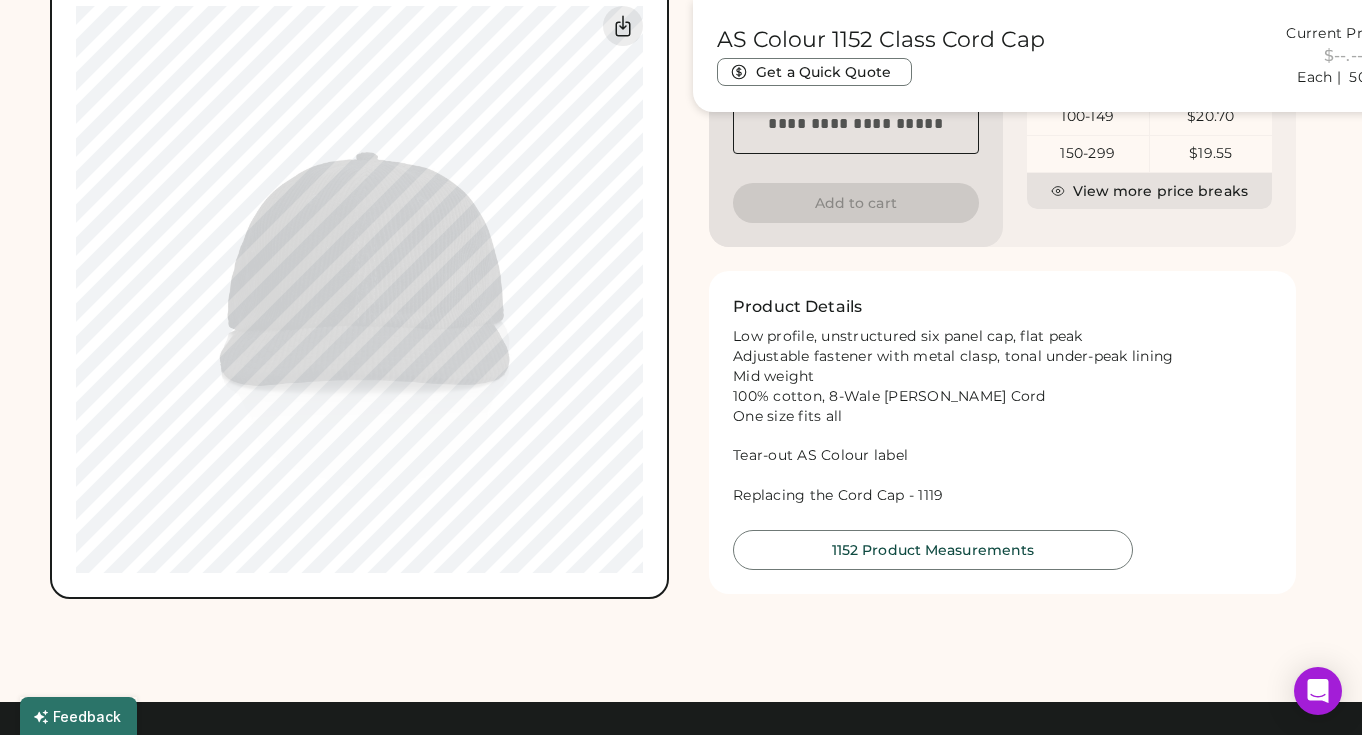type on "****" 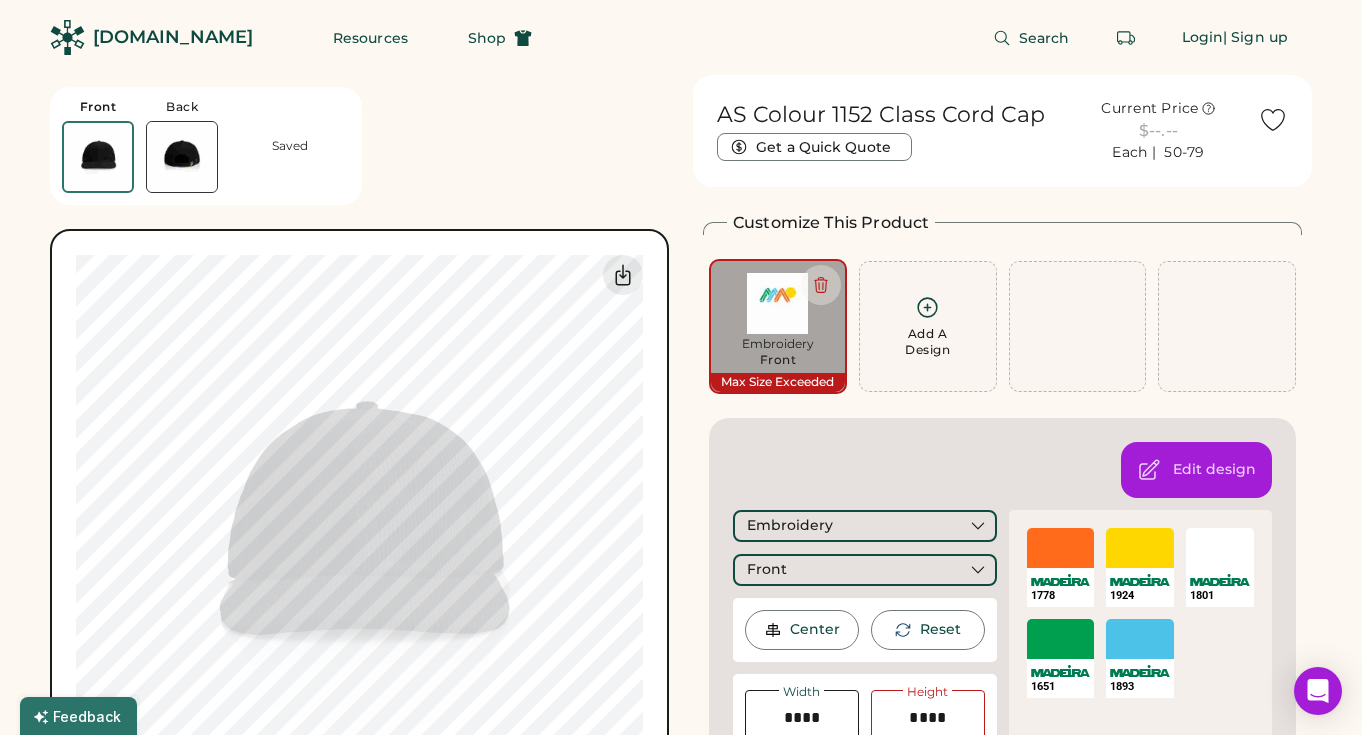 scroll, scrollTop: 0, scrollLeft: 0, axis: both 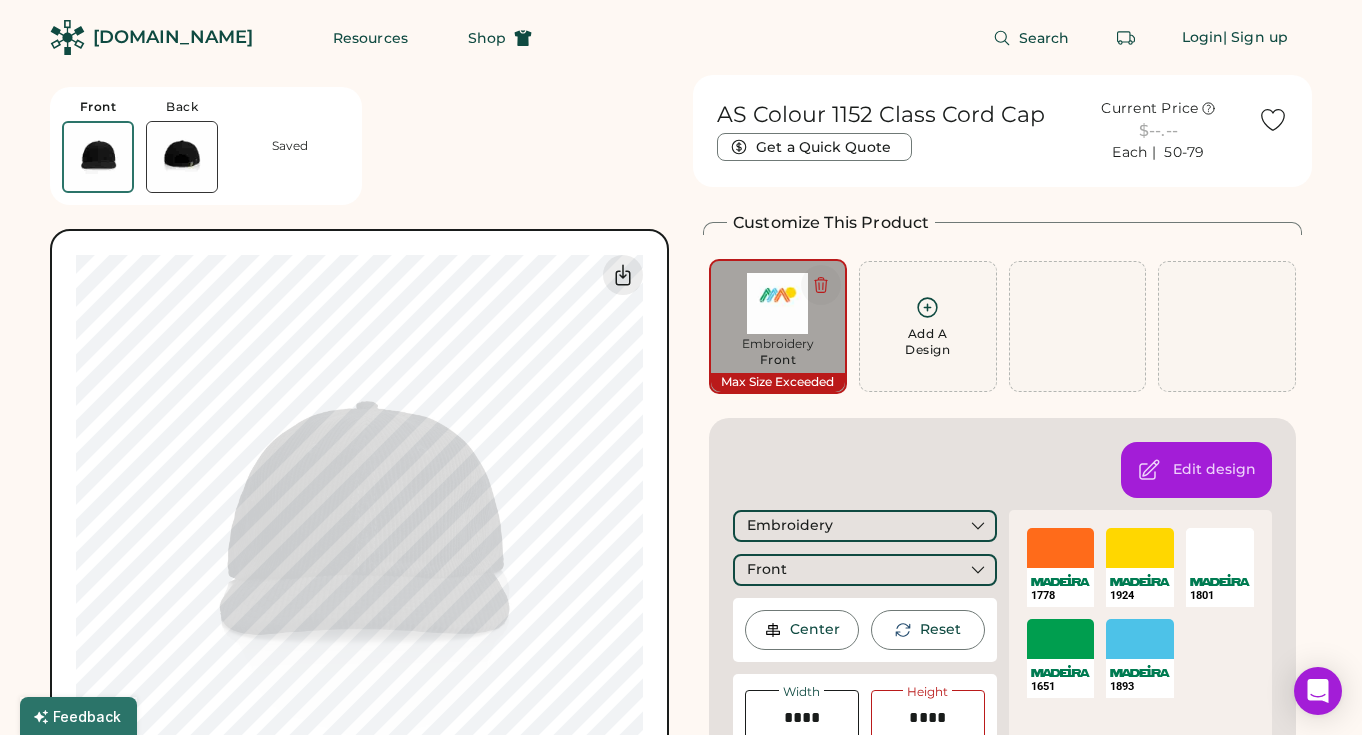 click at bounding box center (821, 285) 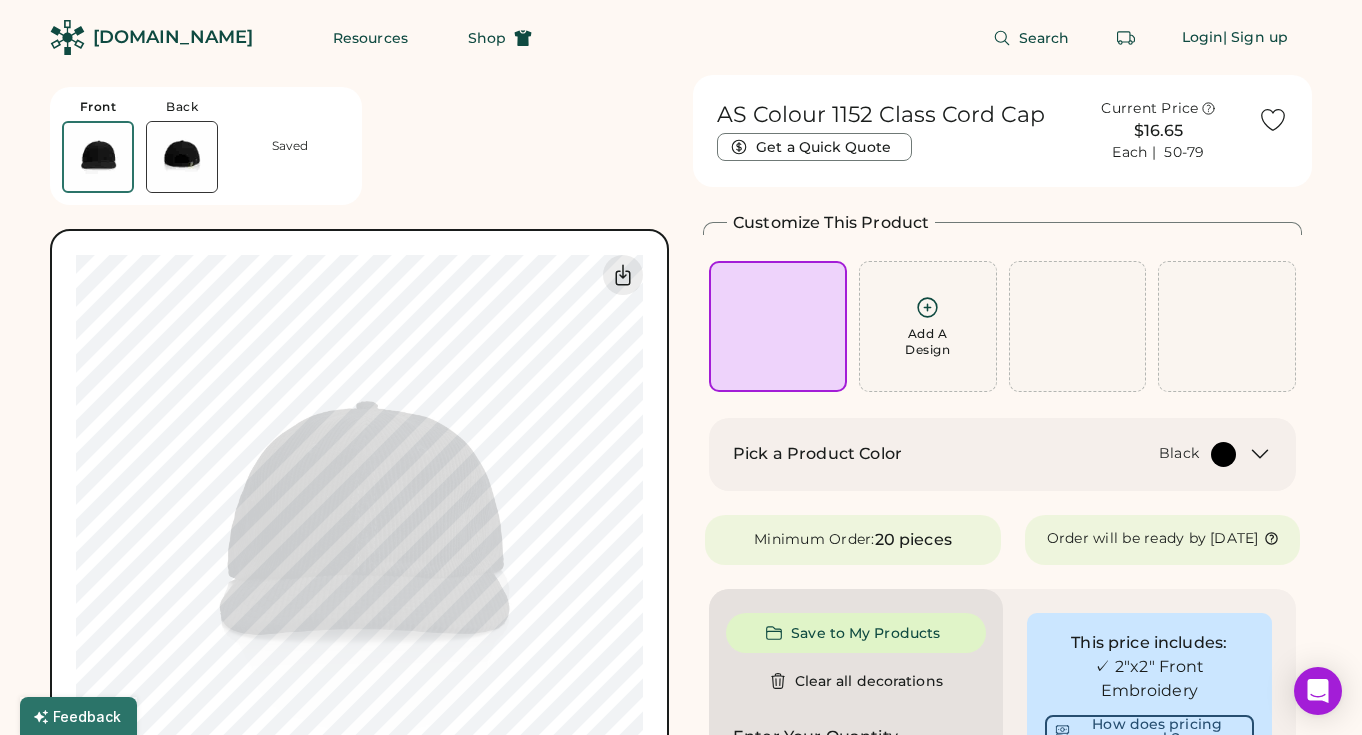 click on "Add A
Design" at bounding box center [778, 326] 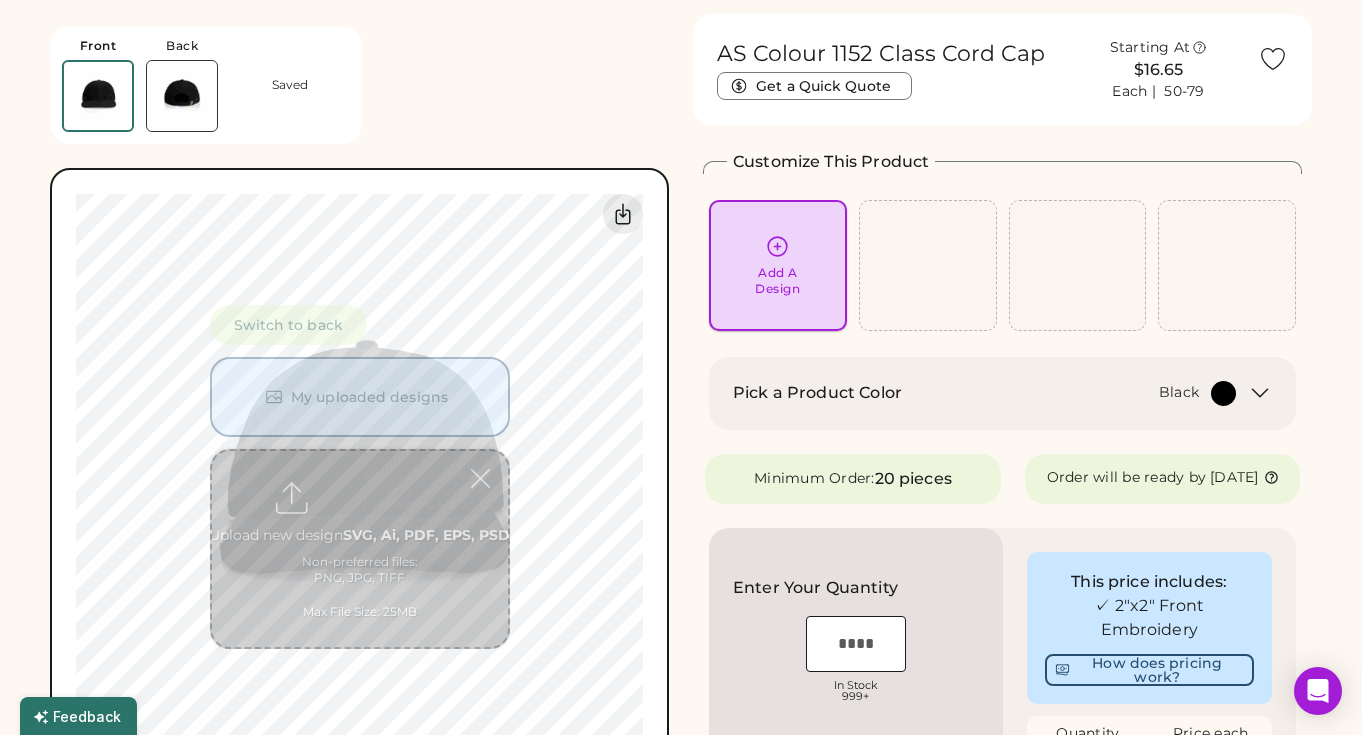 scroll, scrollTop: 75, scrollLeft: 0, axis: vertical 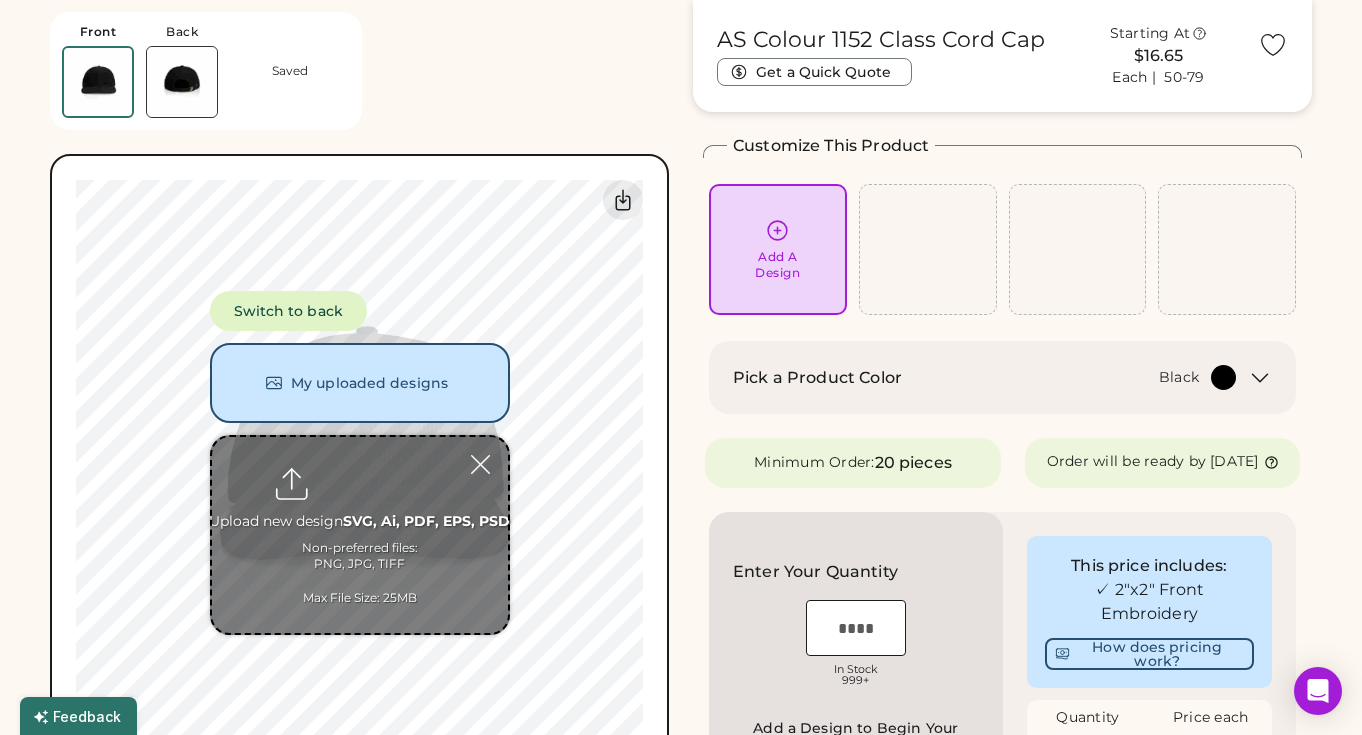 type on "**********" 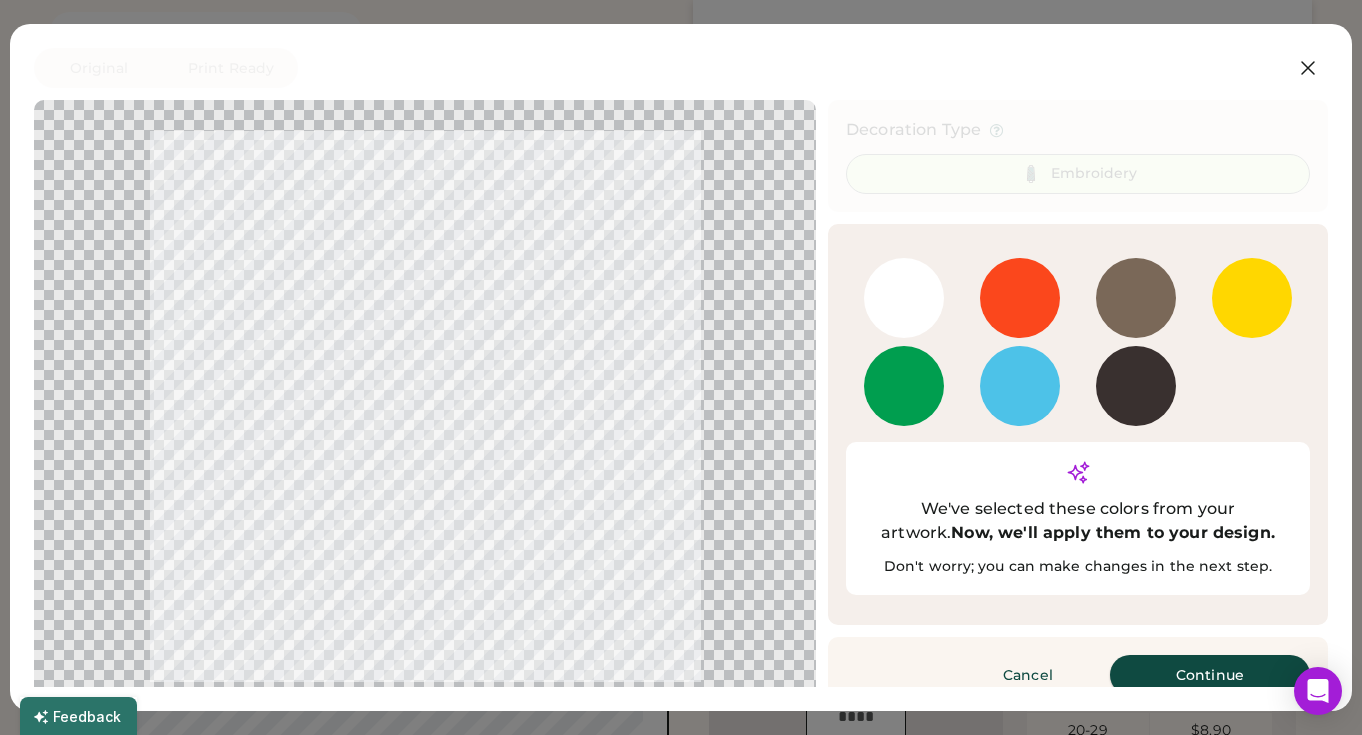click on "Continue" at bounding box center (1210, 675) 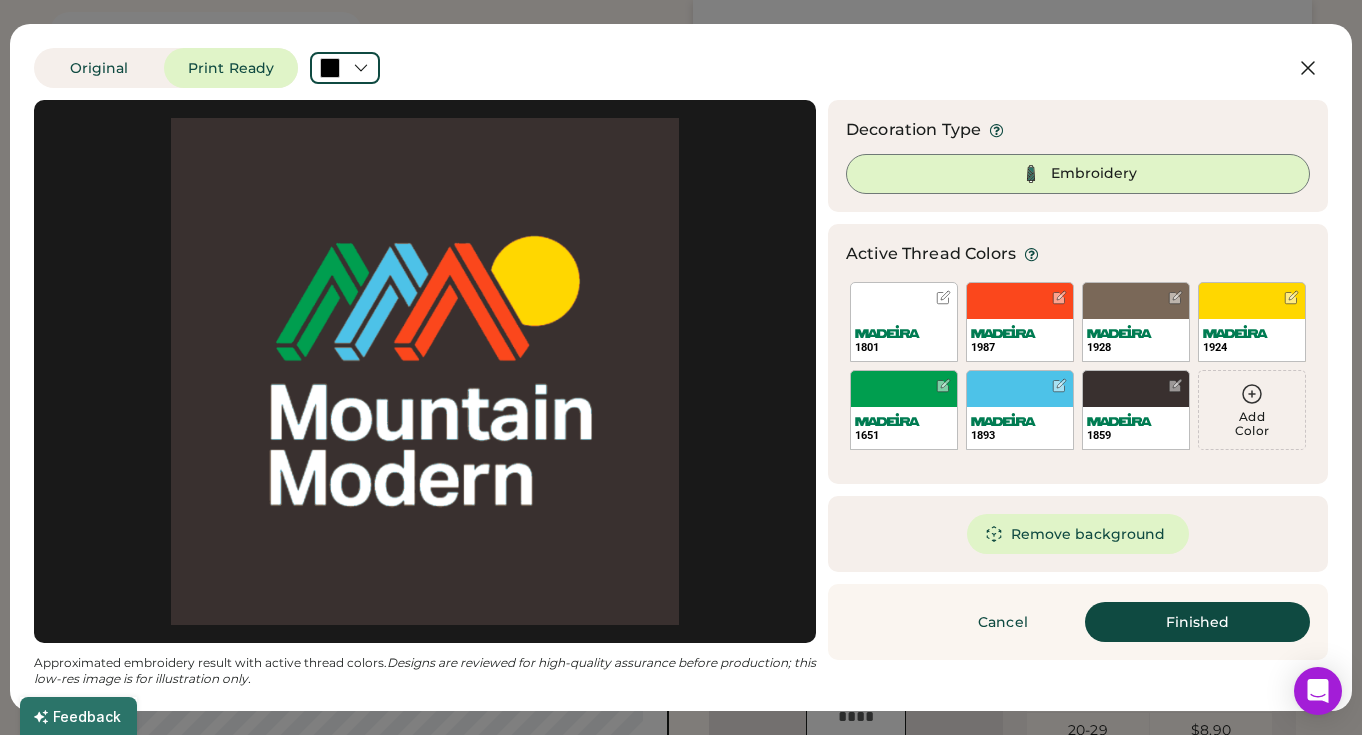 click on "Remove background" at bounding box center [1078, 534] 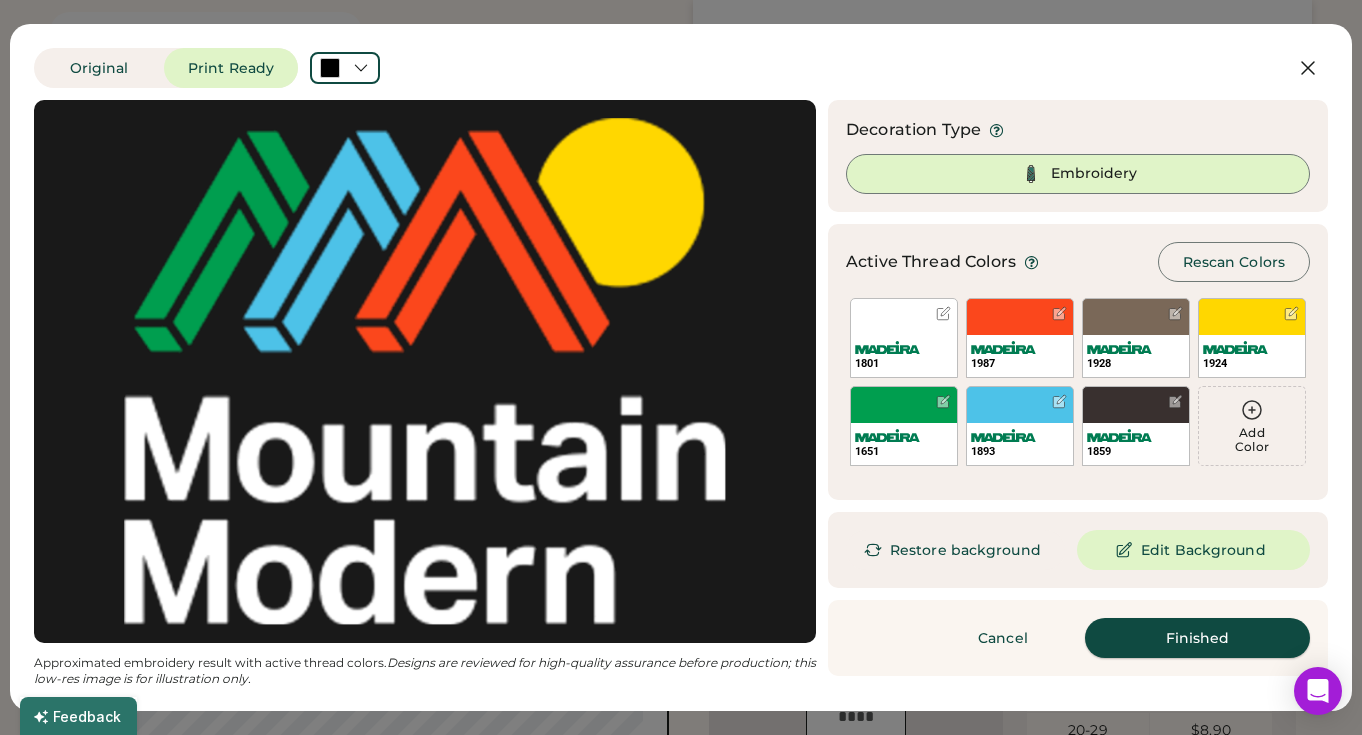 click on "Finished" at bounding box center [1197, 638] 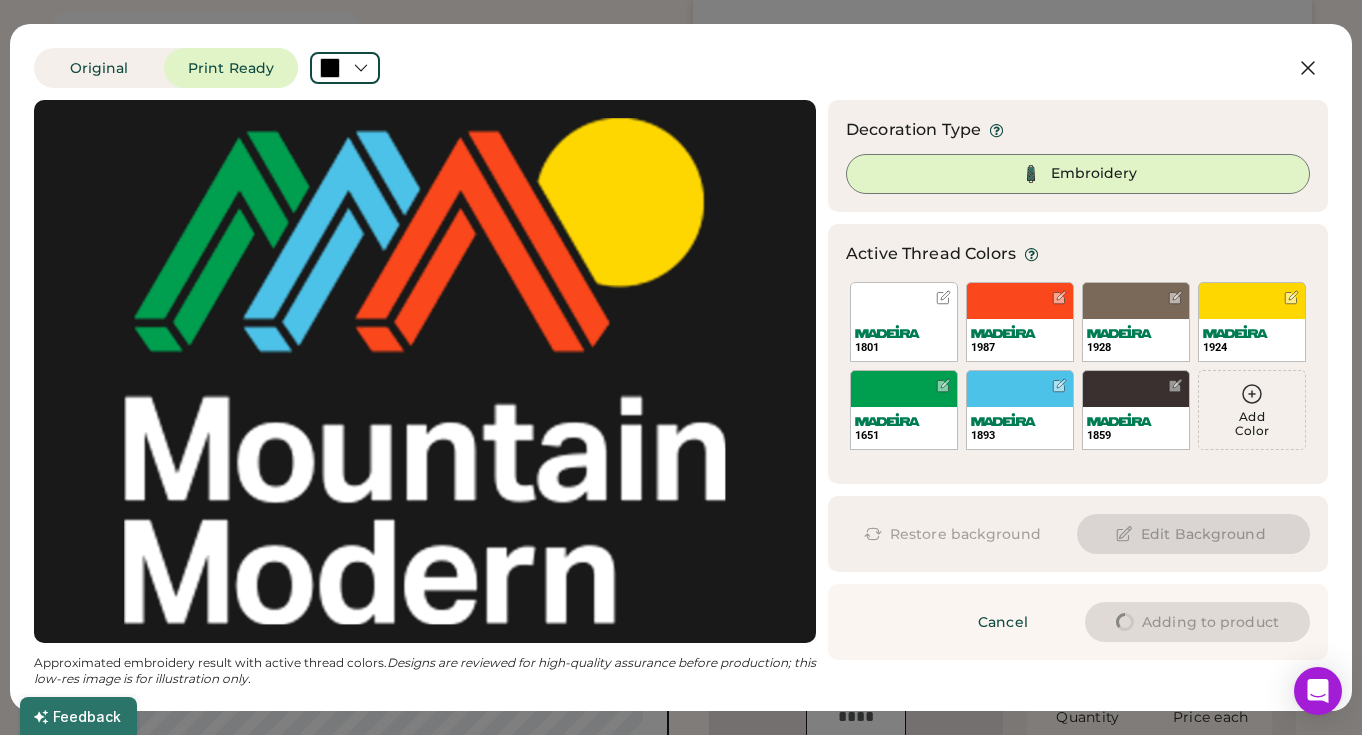 type on "****" 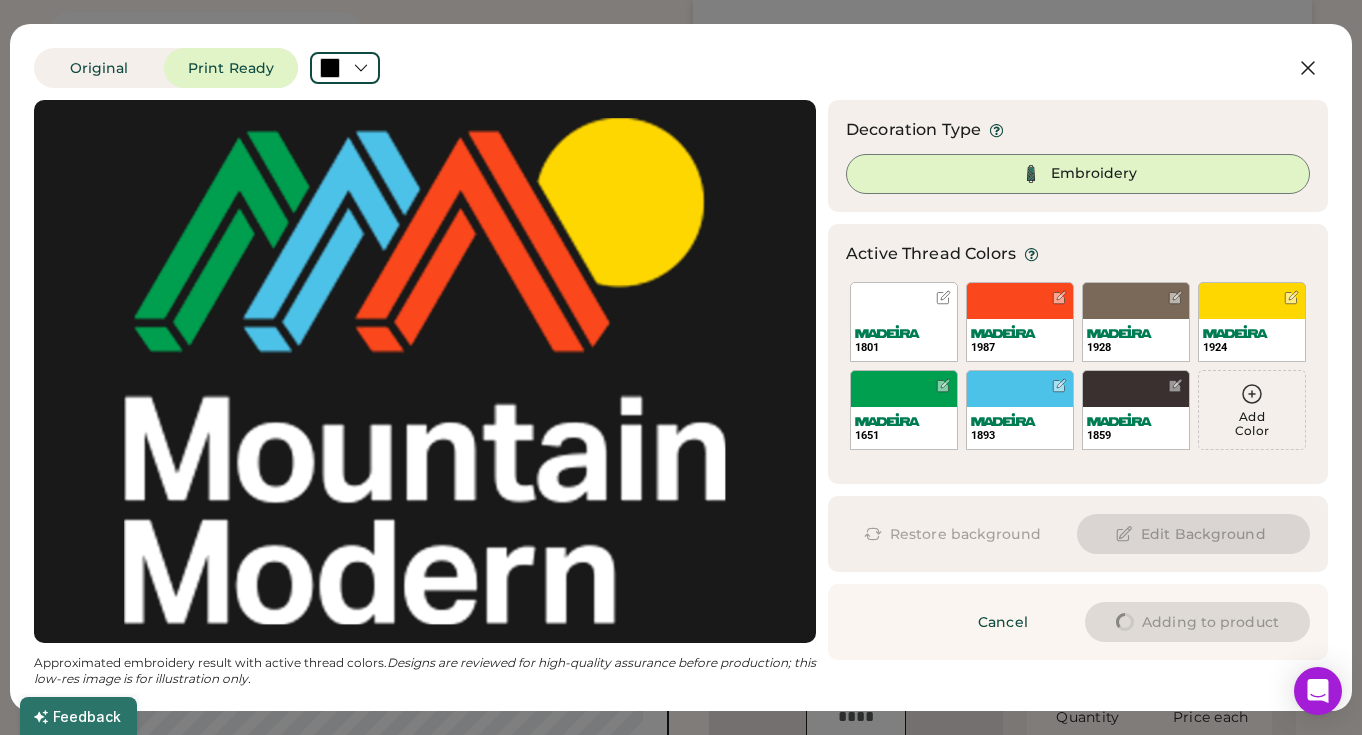 type on "****" 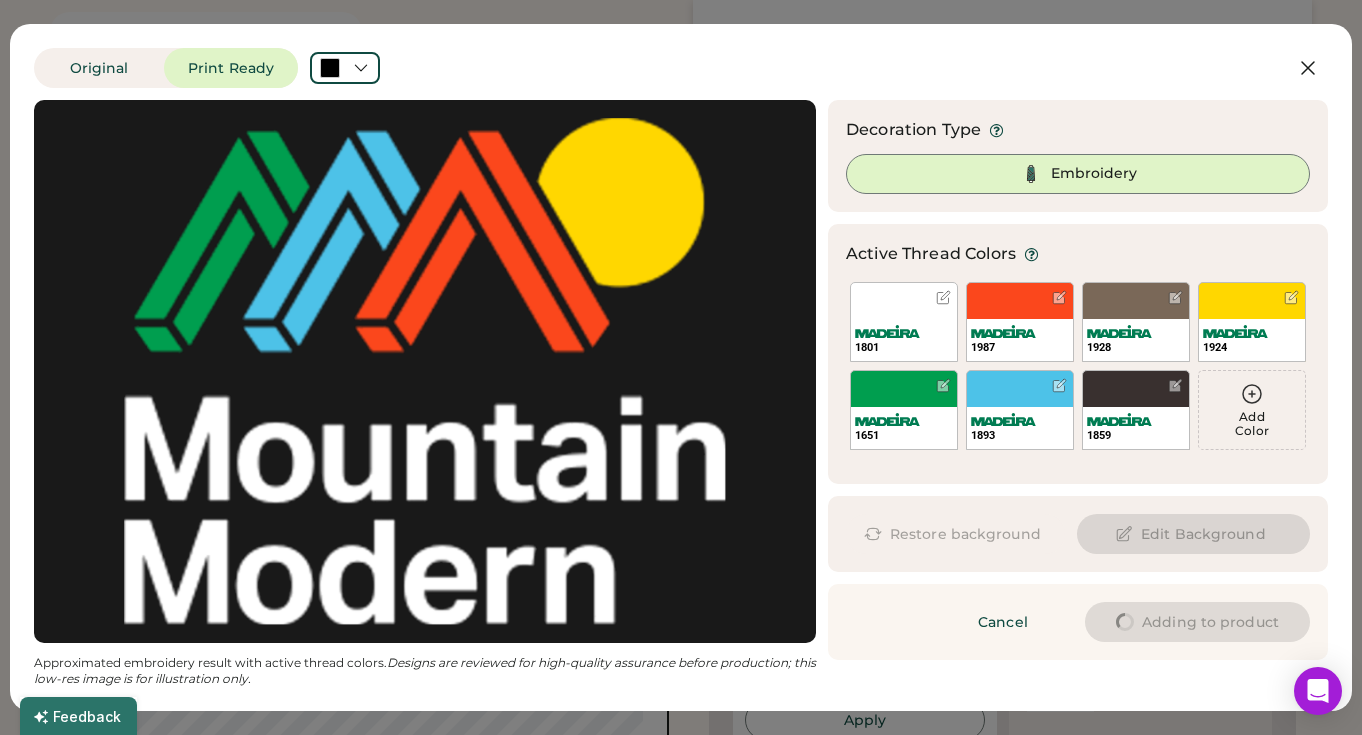 type on "****" 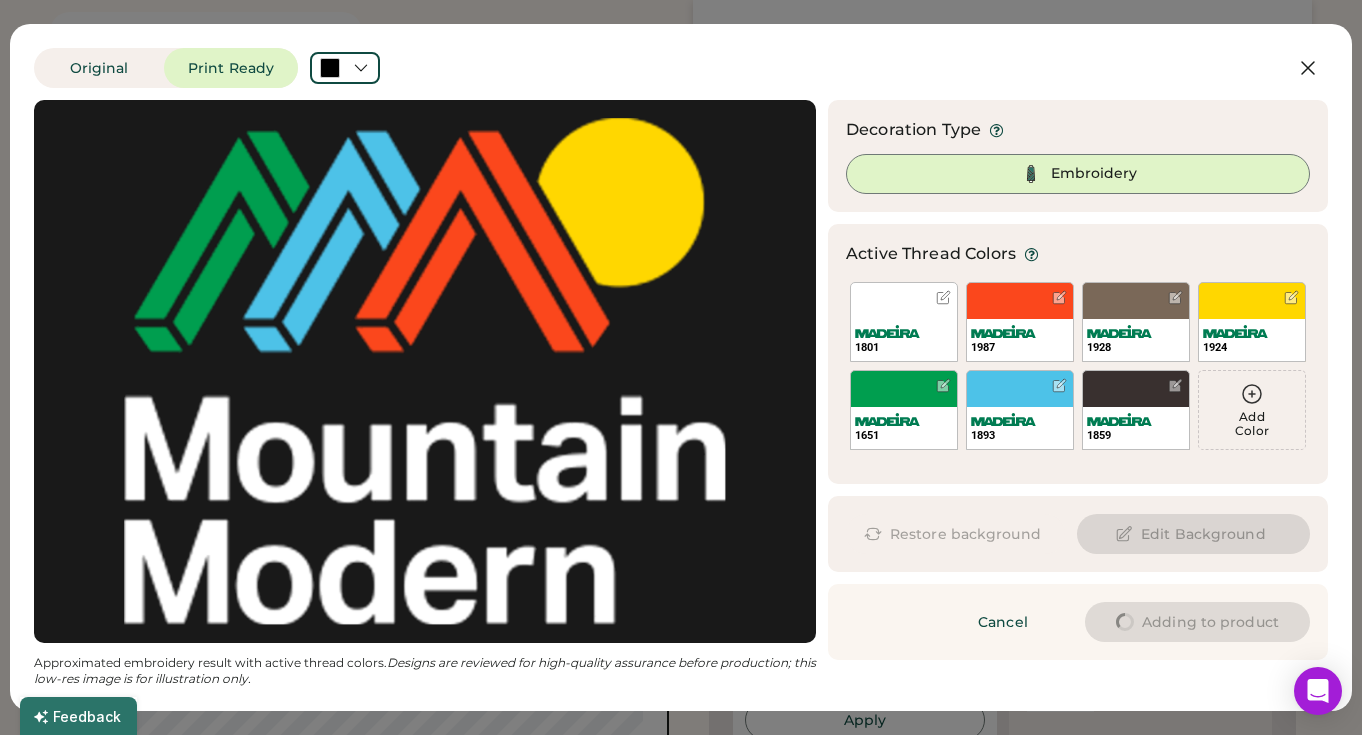 type on "****" 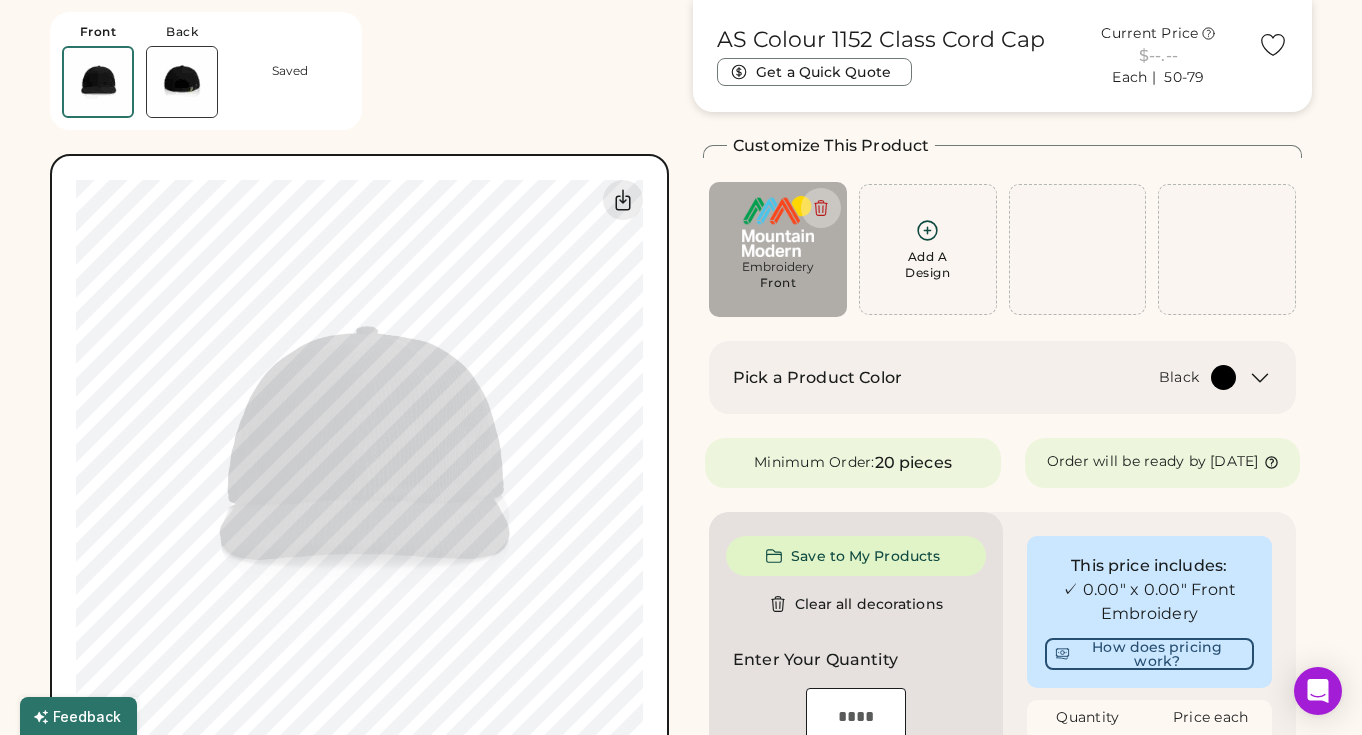 type on "****" 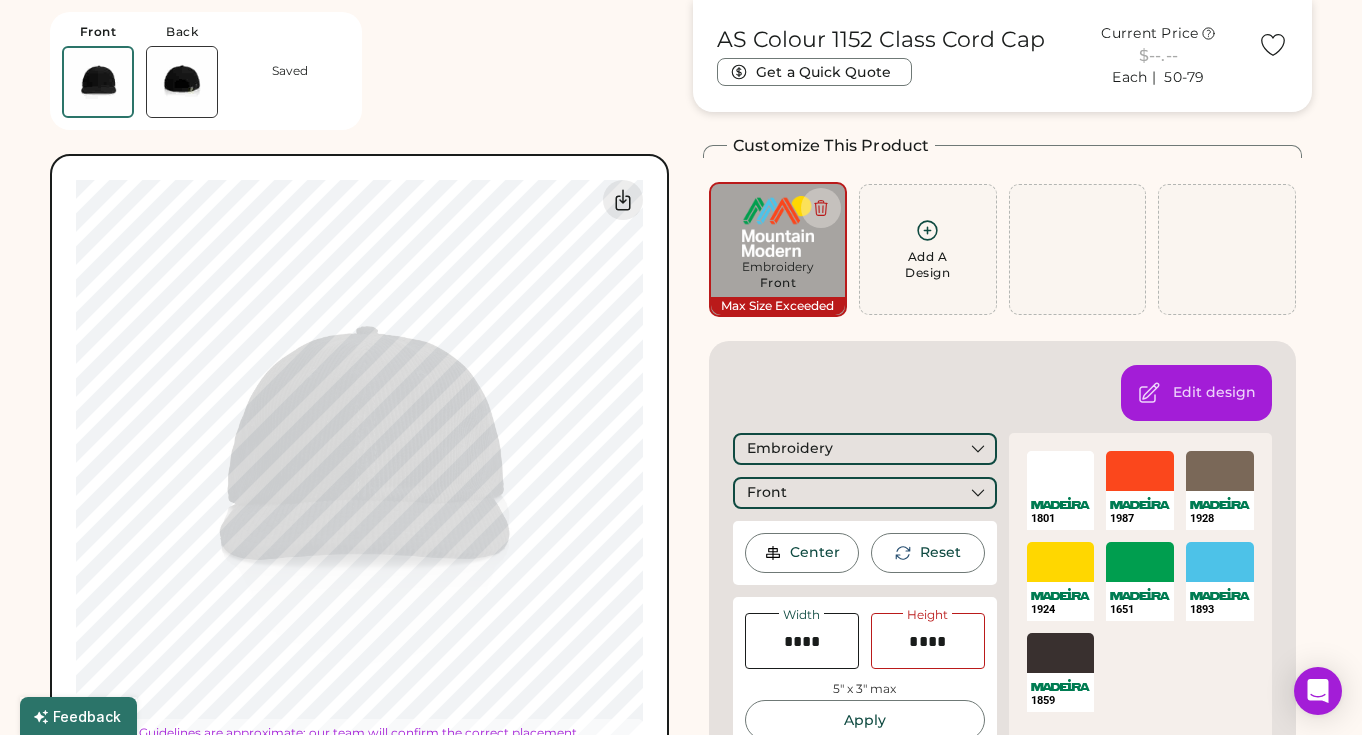 type on "****" 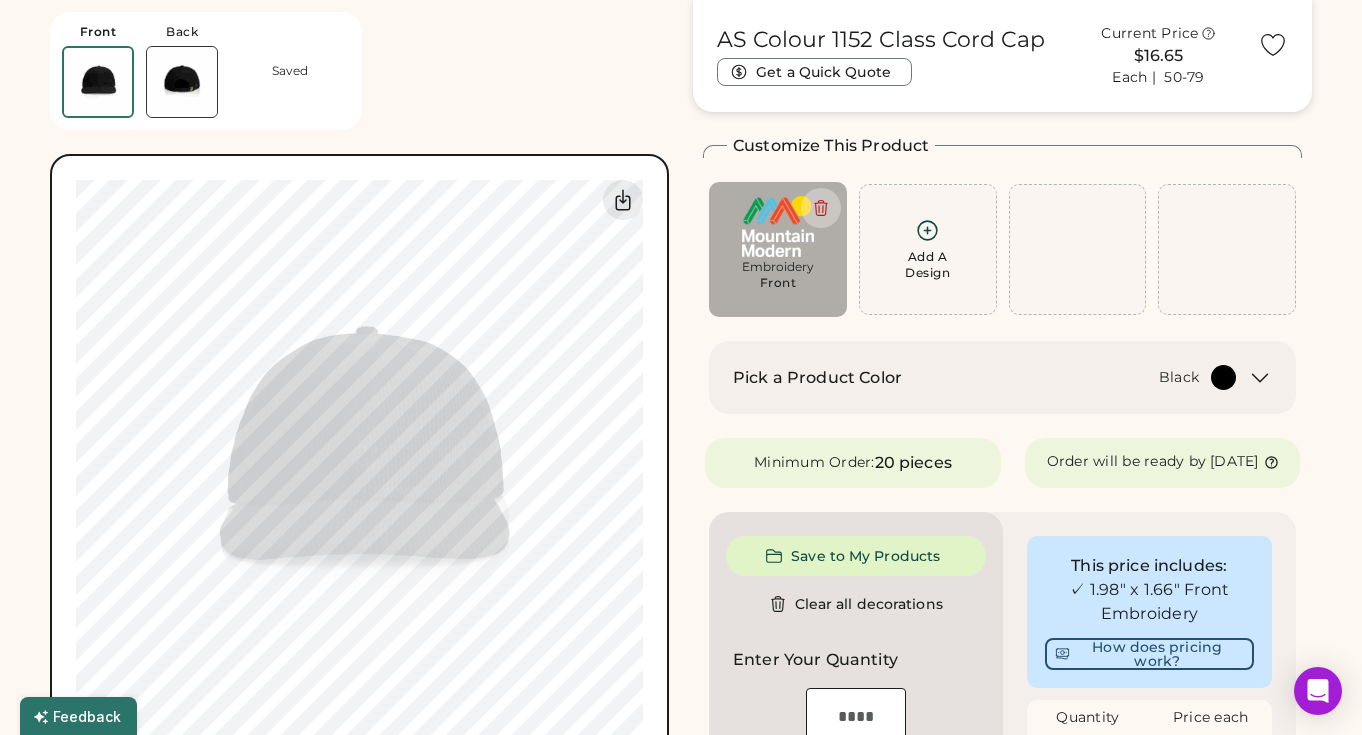 type on "****" 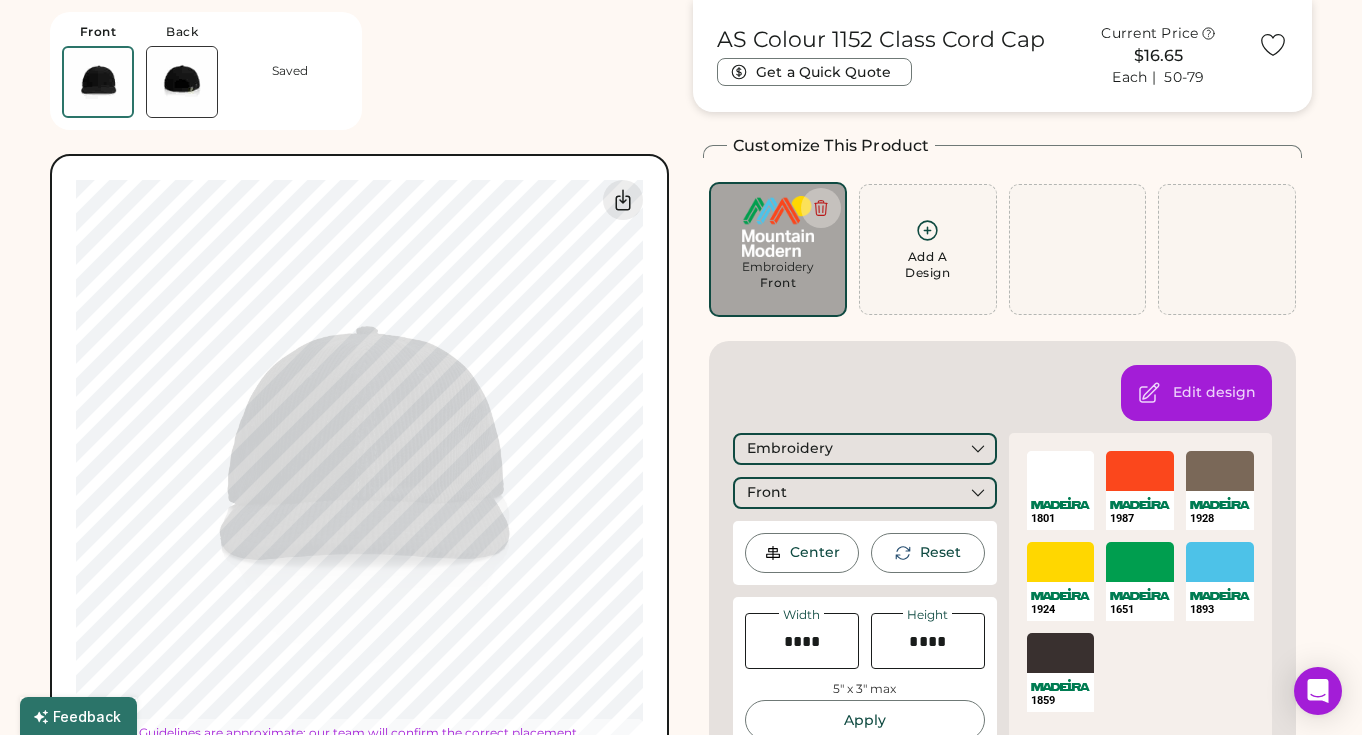 type on "****" 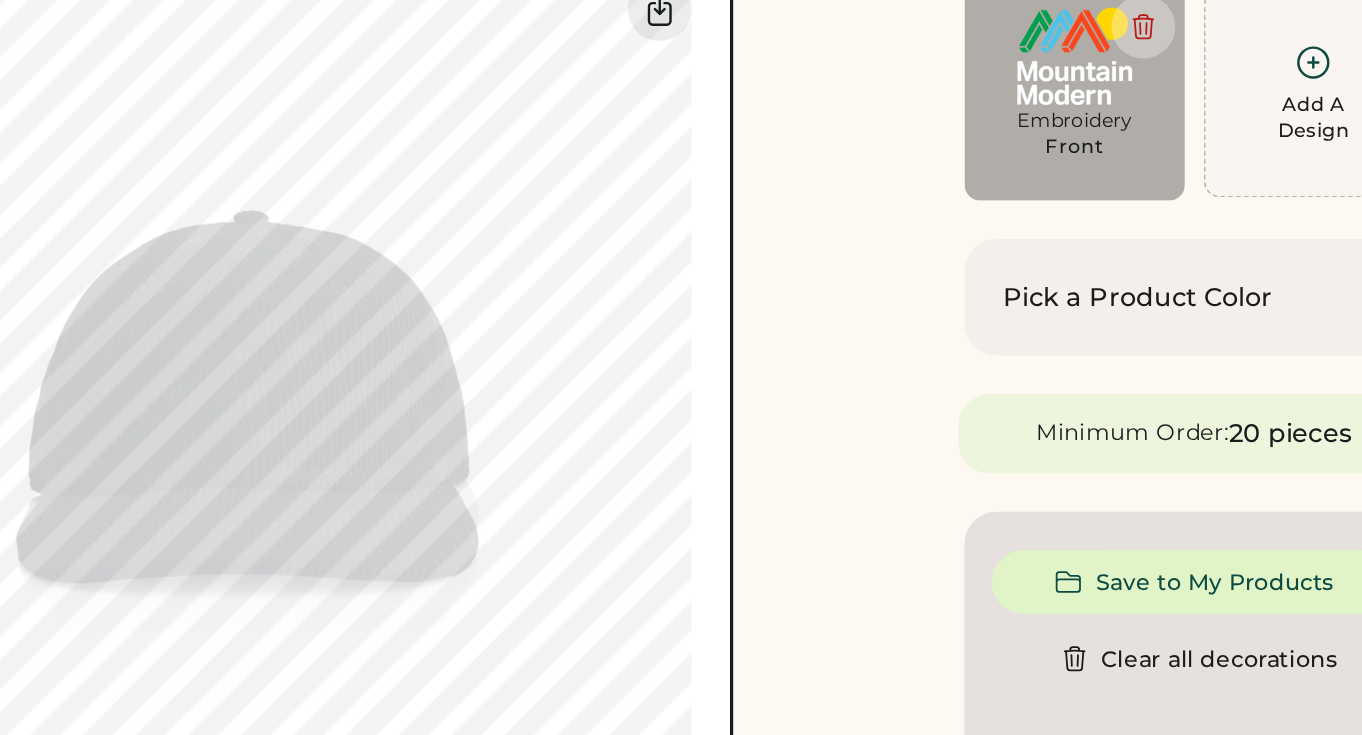 scroll, scrollTop: 131, scrollLeft: 0, axis: vertical 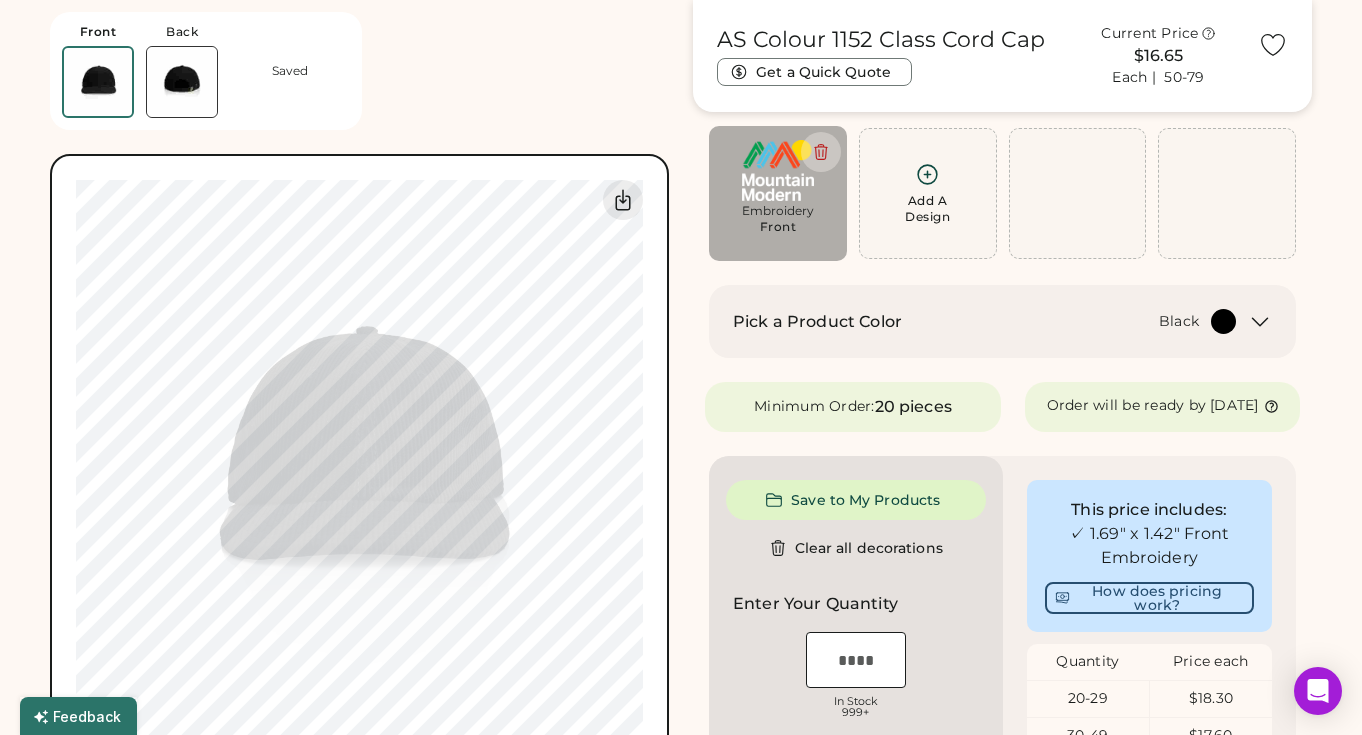 click at bounding box center (182, 82) 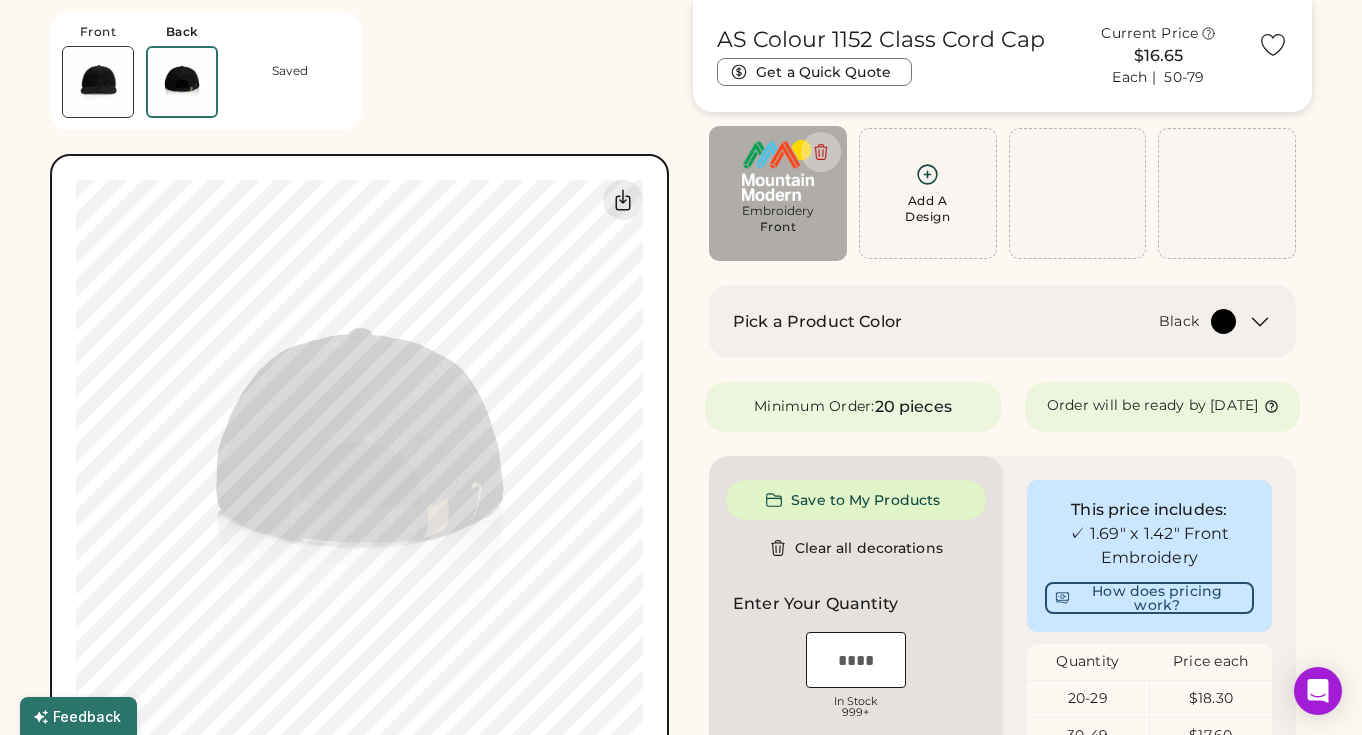click at bounding box center [98, 82] 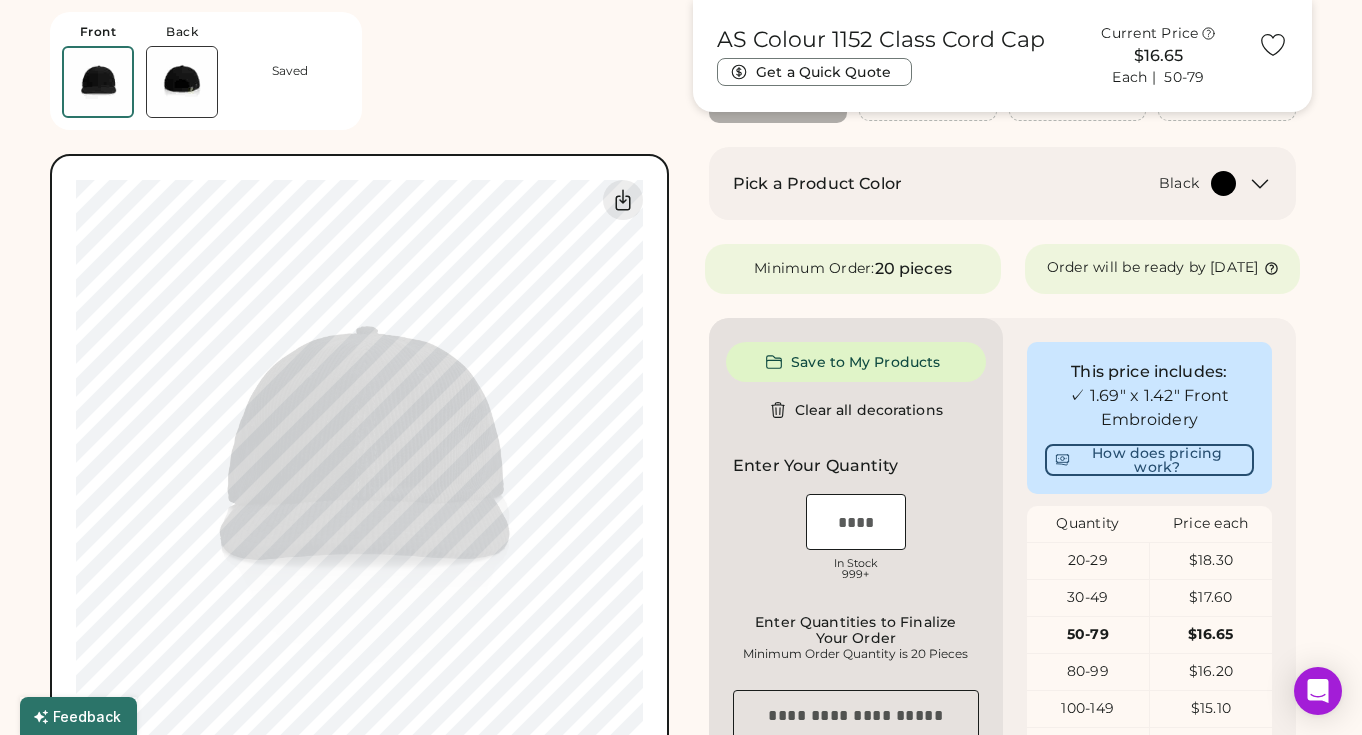 scroll, scrollTop: 270, scrollLeft: 0, axis: vertical 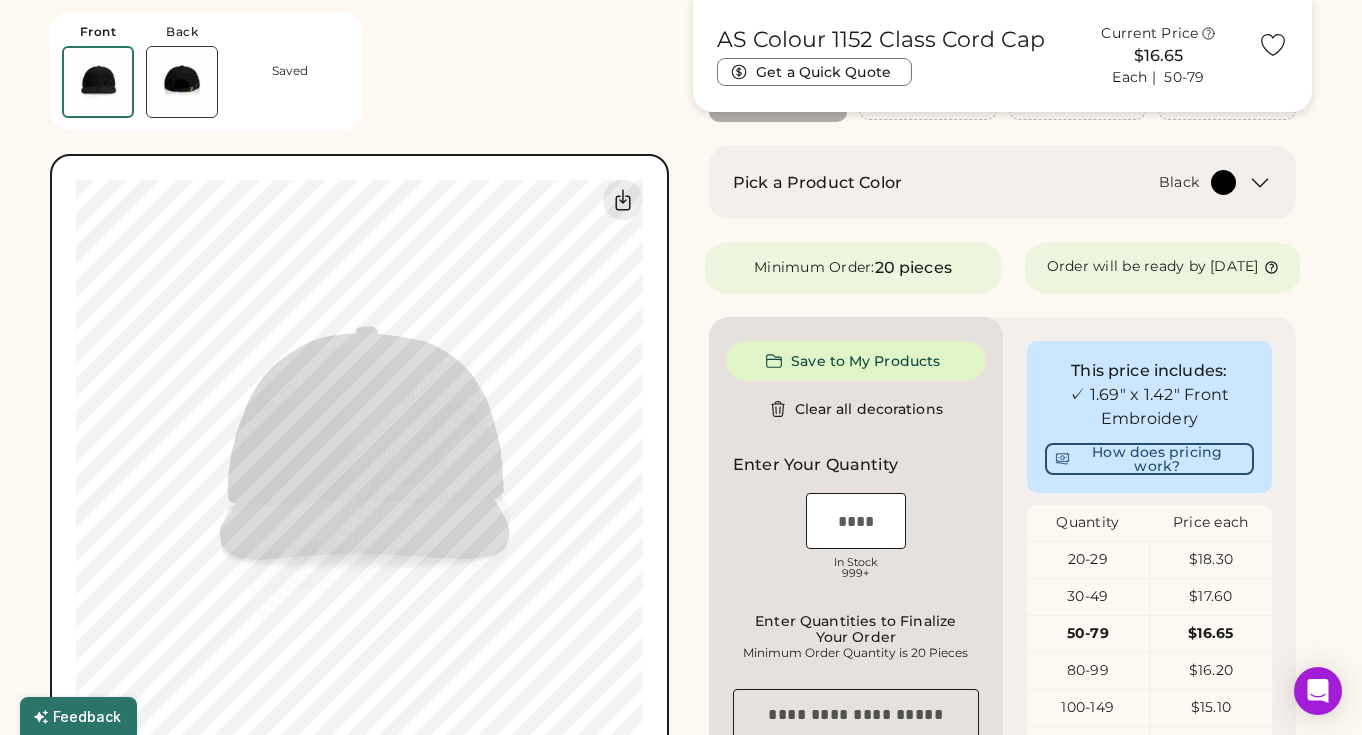 type on "****" 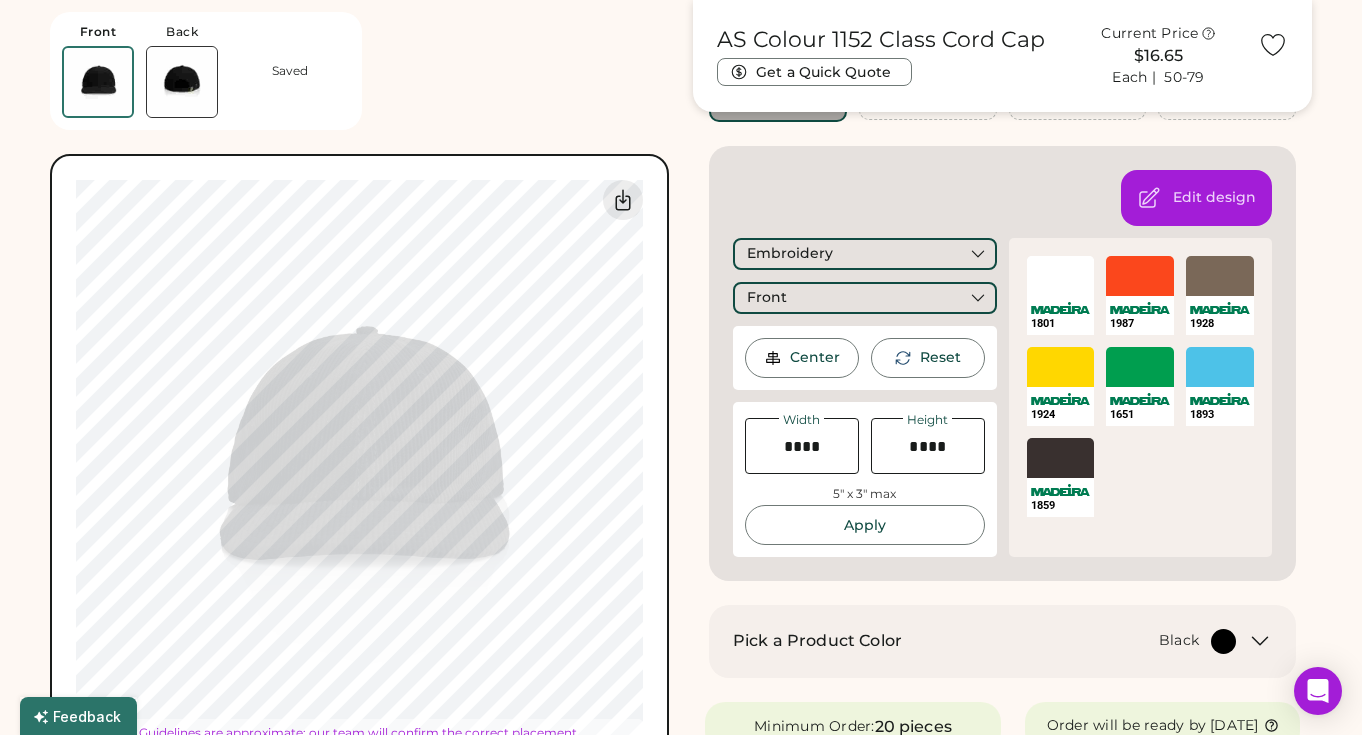 type on "****" 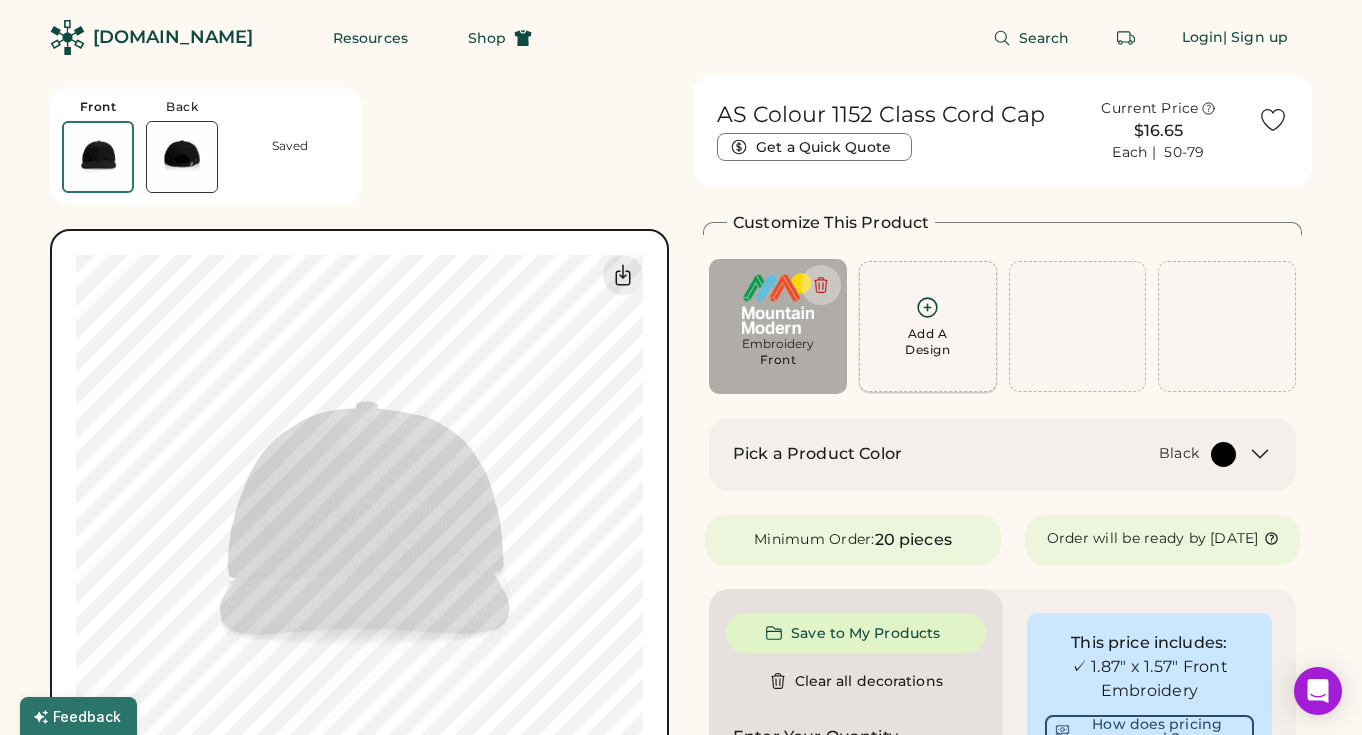 scroll, scrollTop: 0, scrollLeft: 0, axis: both 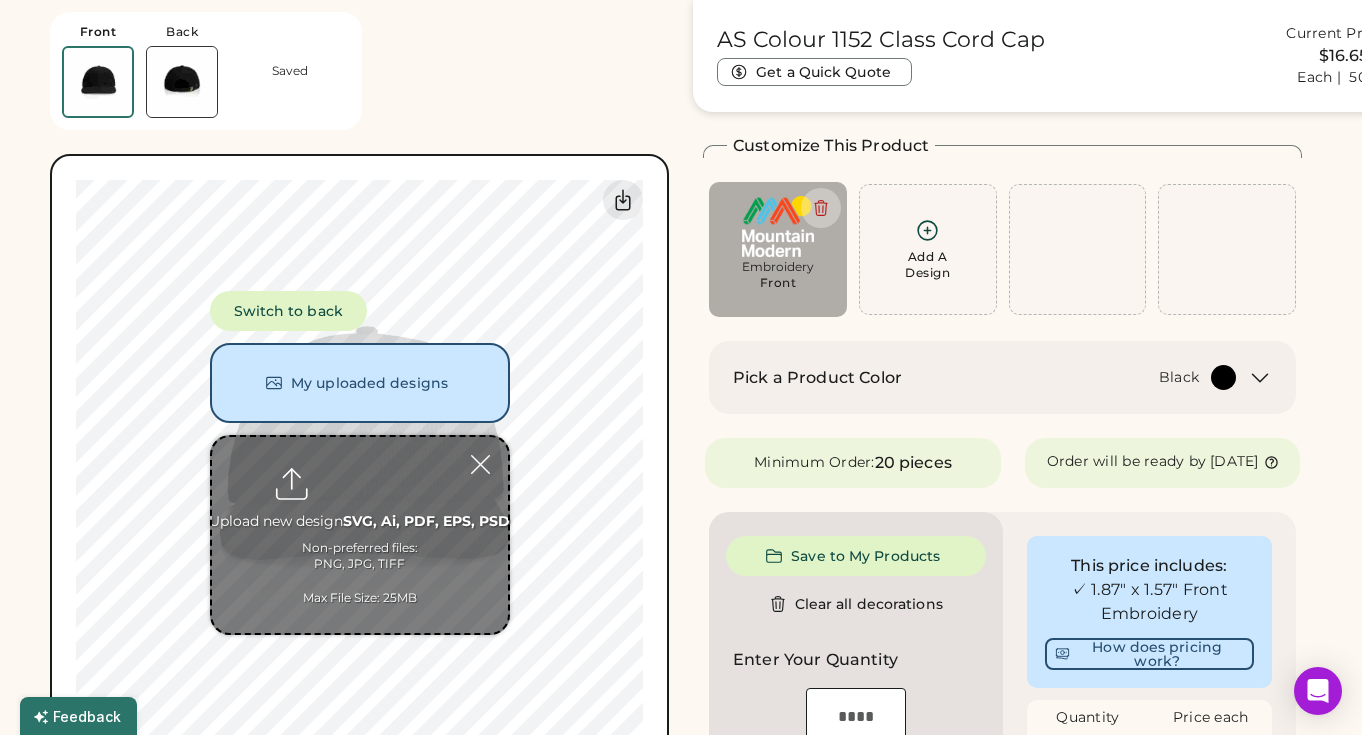 type on "**********" 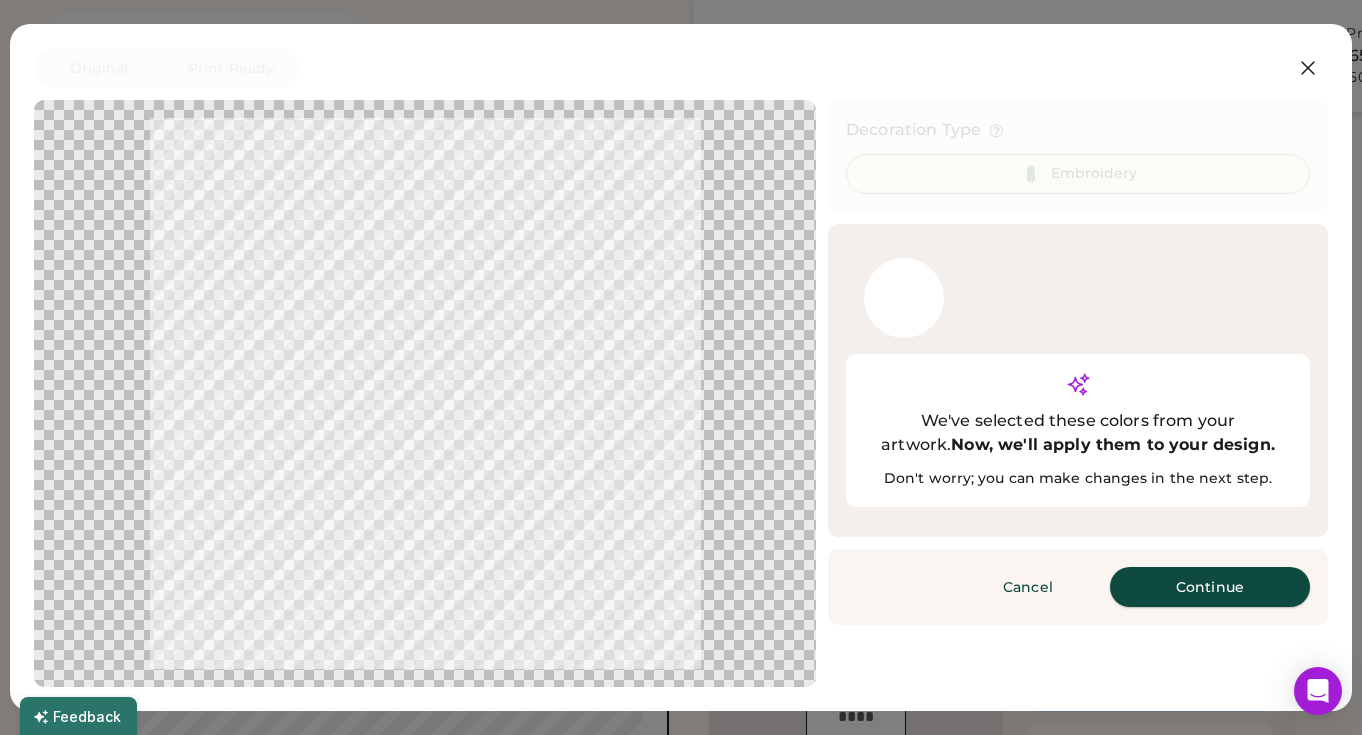 click on "Continue" at bounding box center [1210, 587] 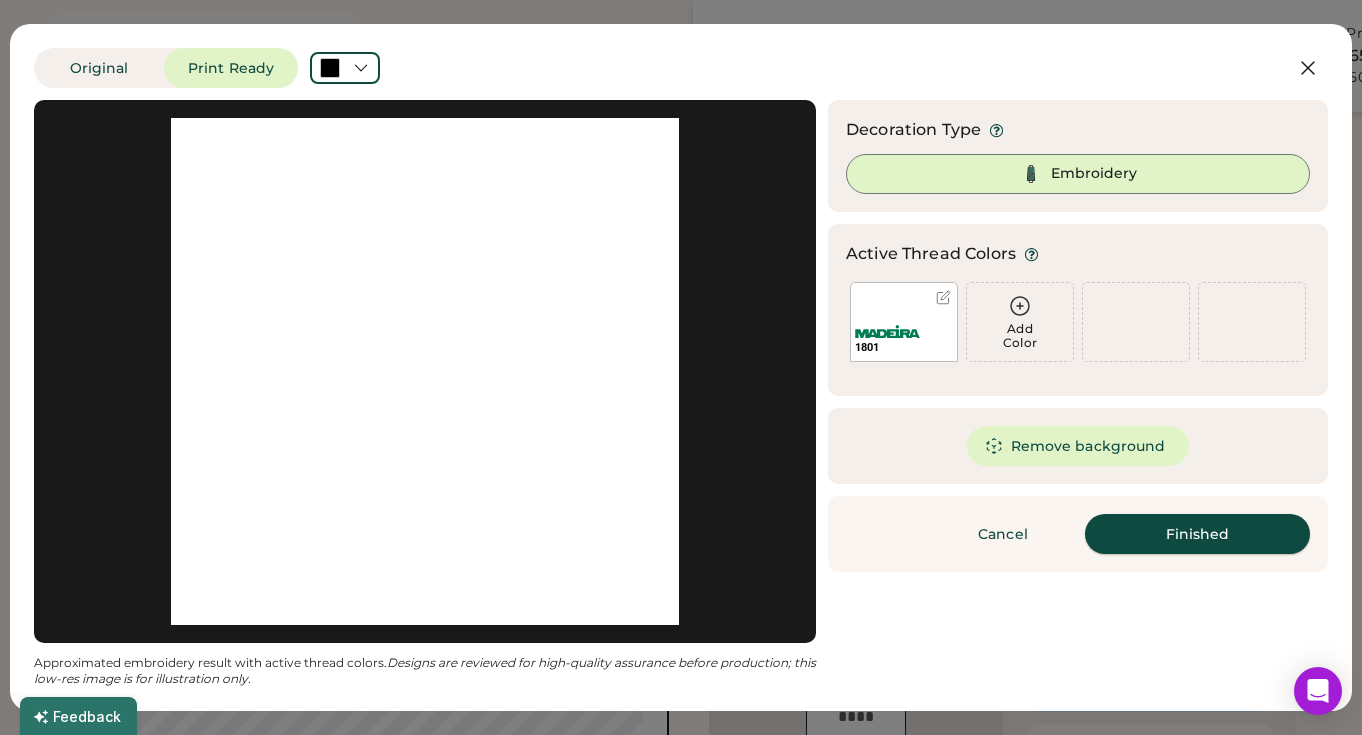 click on "Finished" at bounding box center (1197, 534) 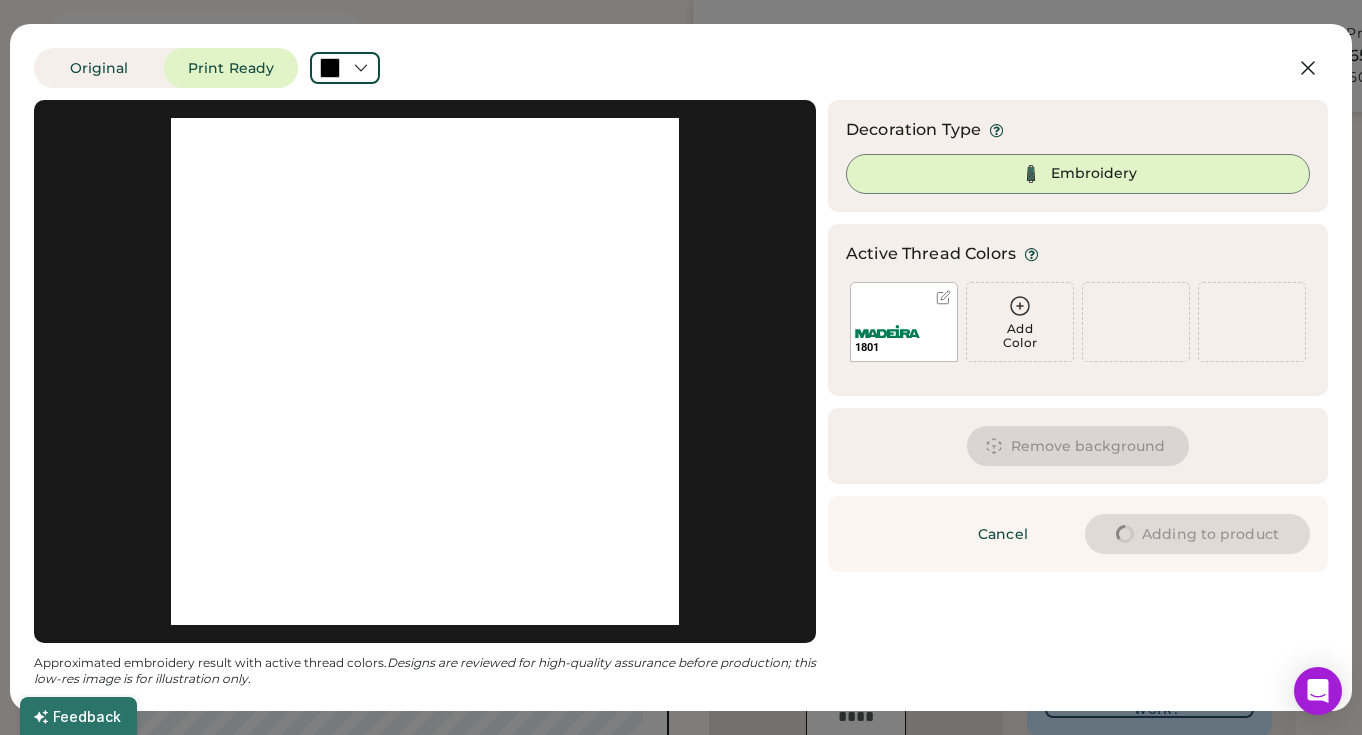 type on "****" 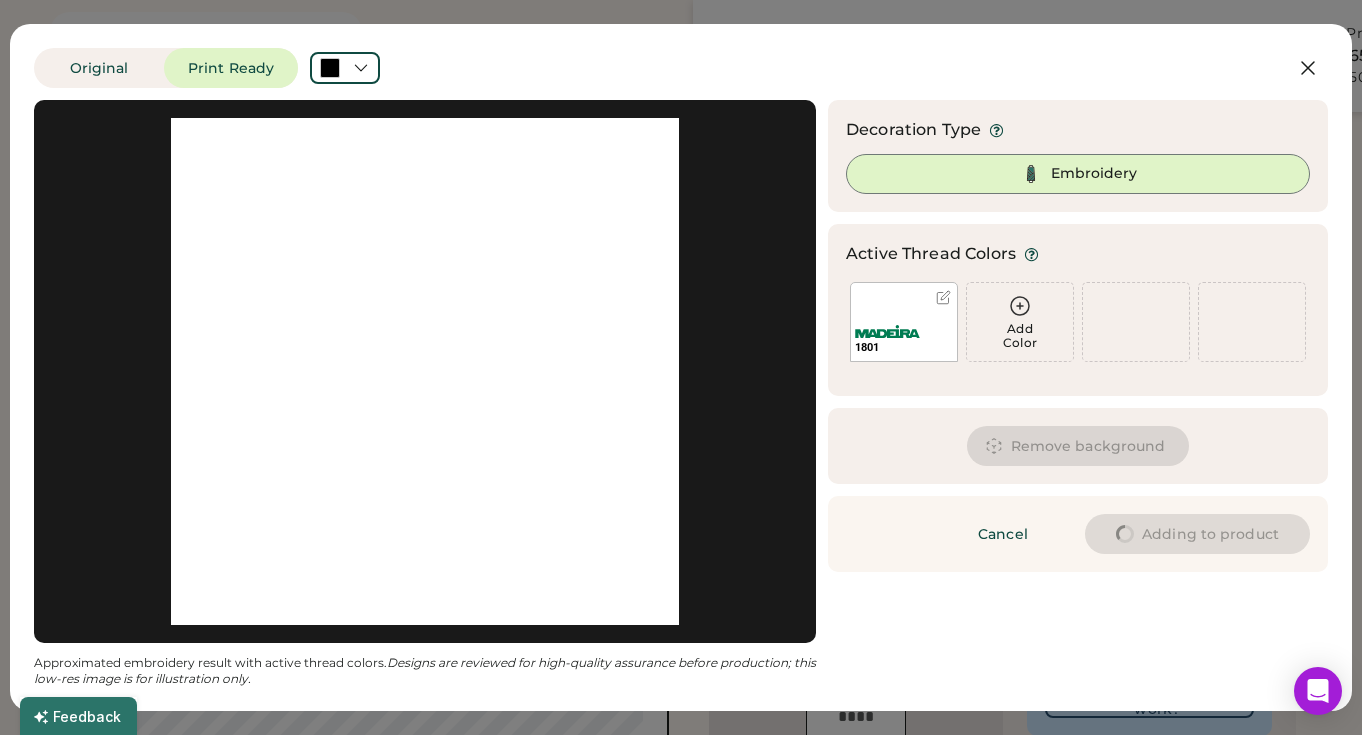 type on "****" 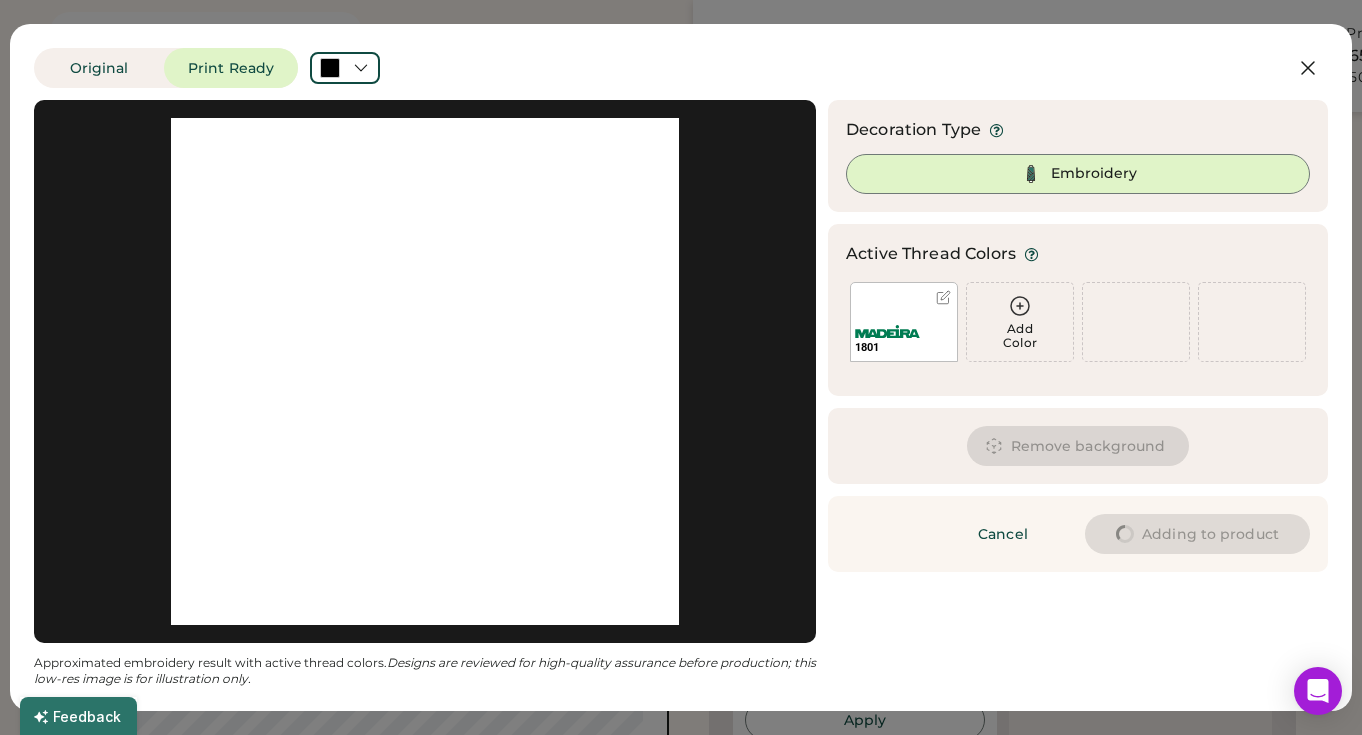 type on "****" 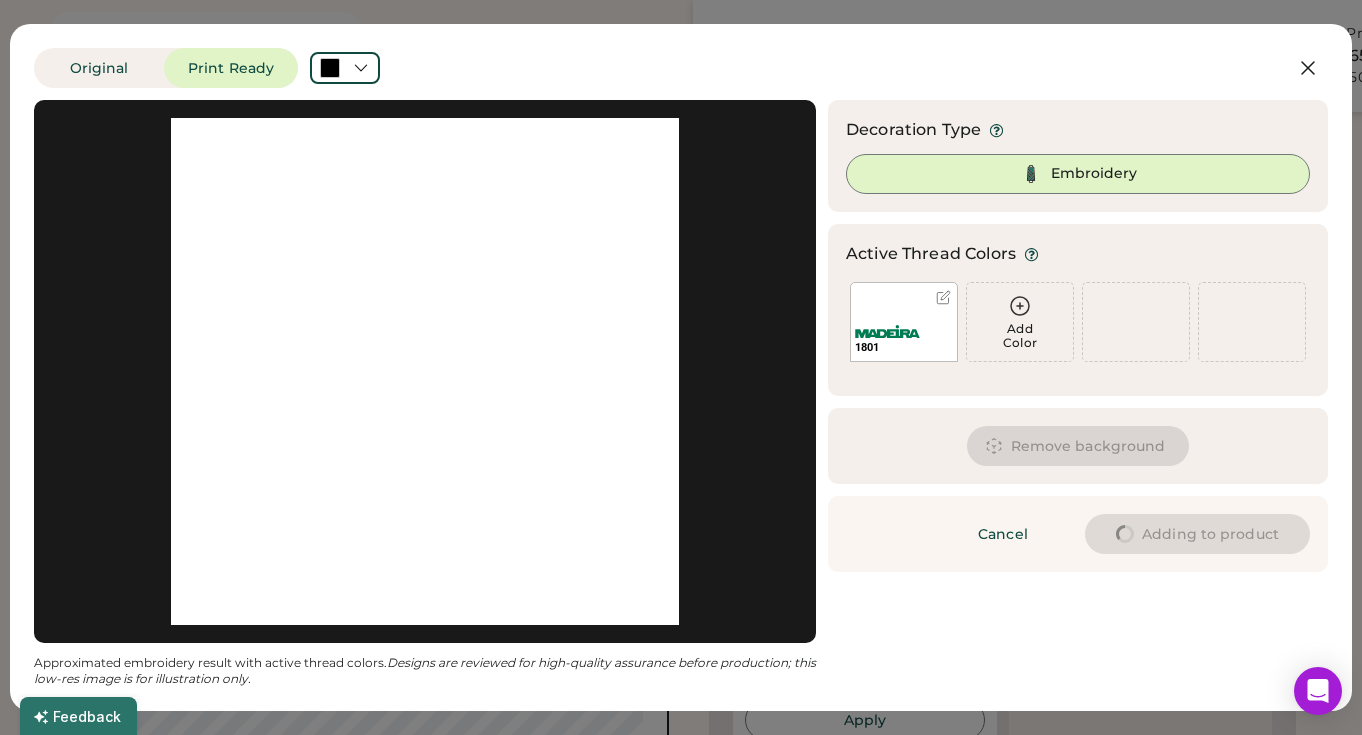 type on "****" 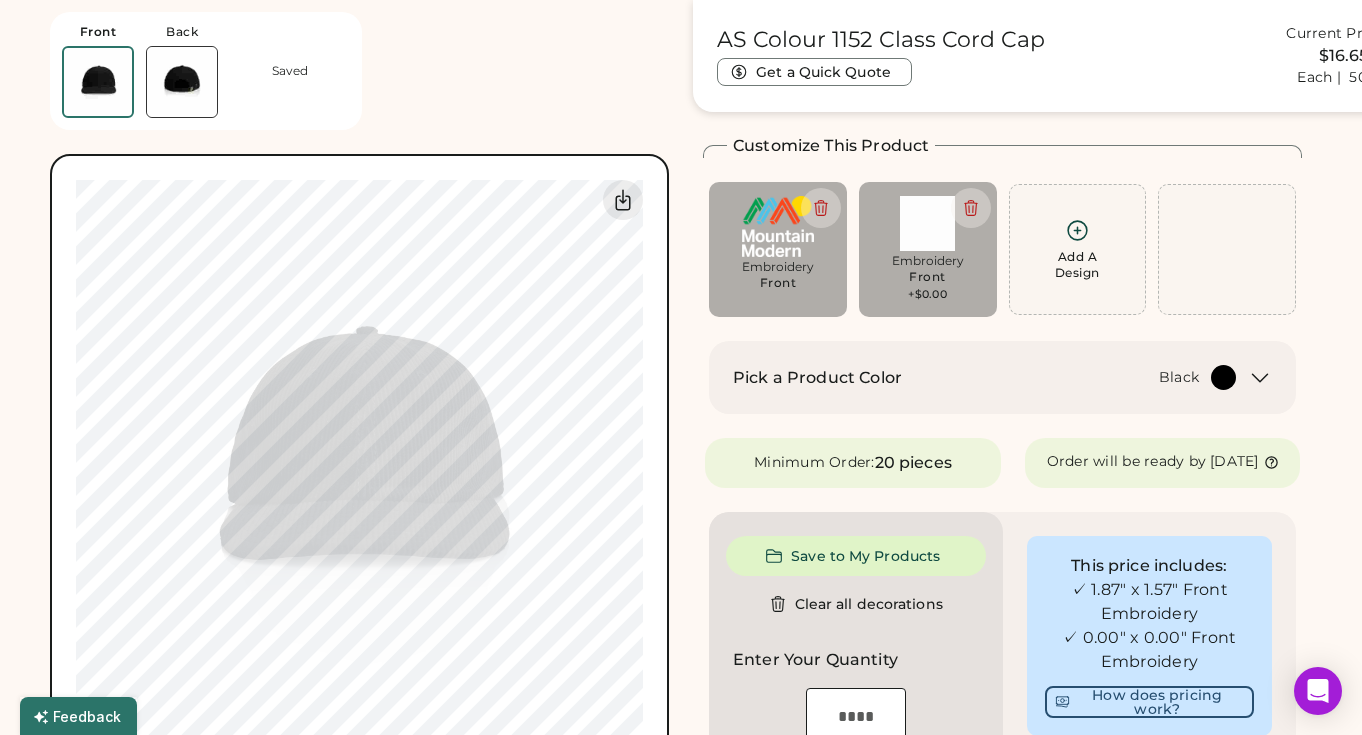 type on "****" 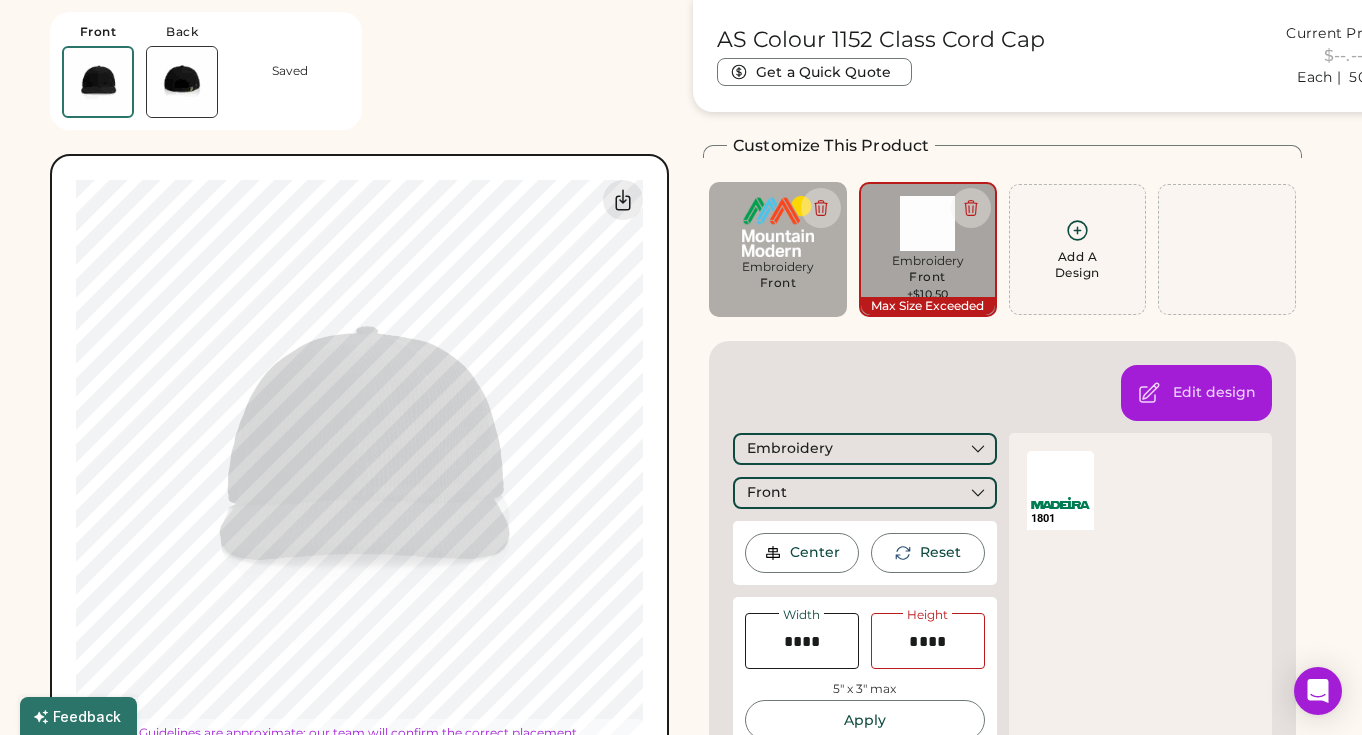 type on "****" 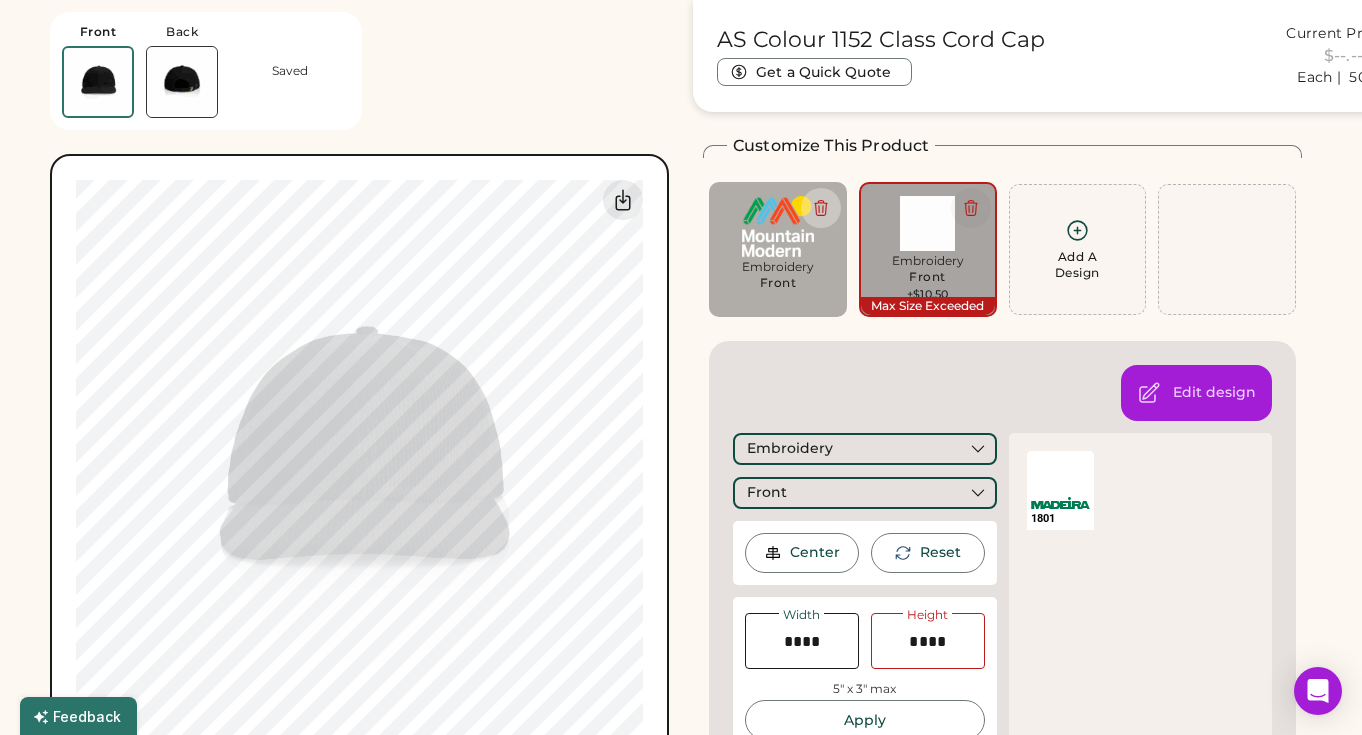 click 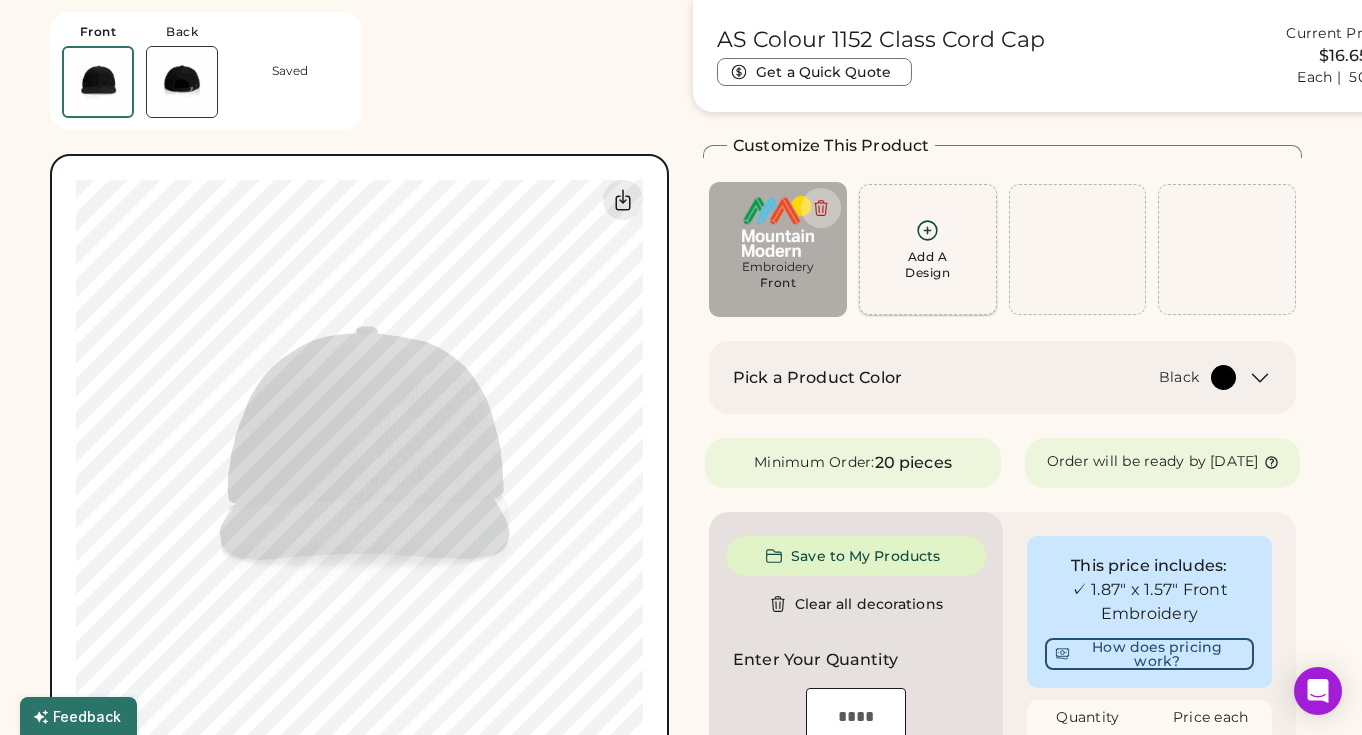 click on "Add A
Design" at bounding box center [928, 249] 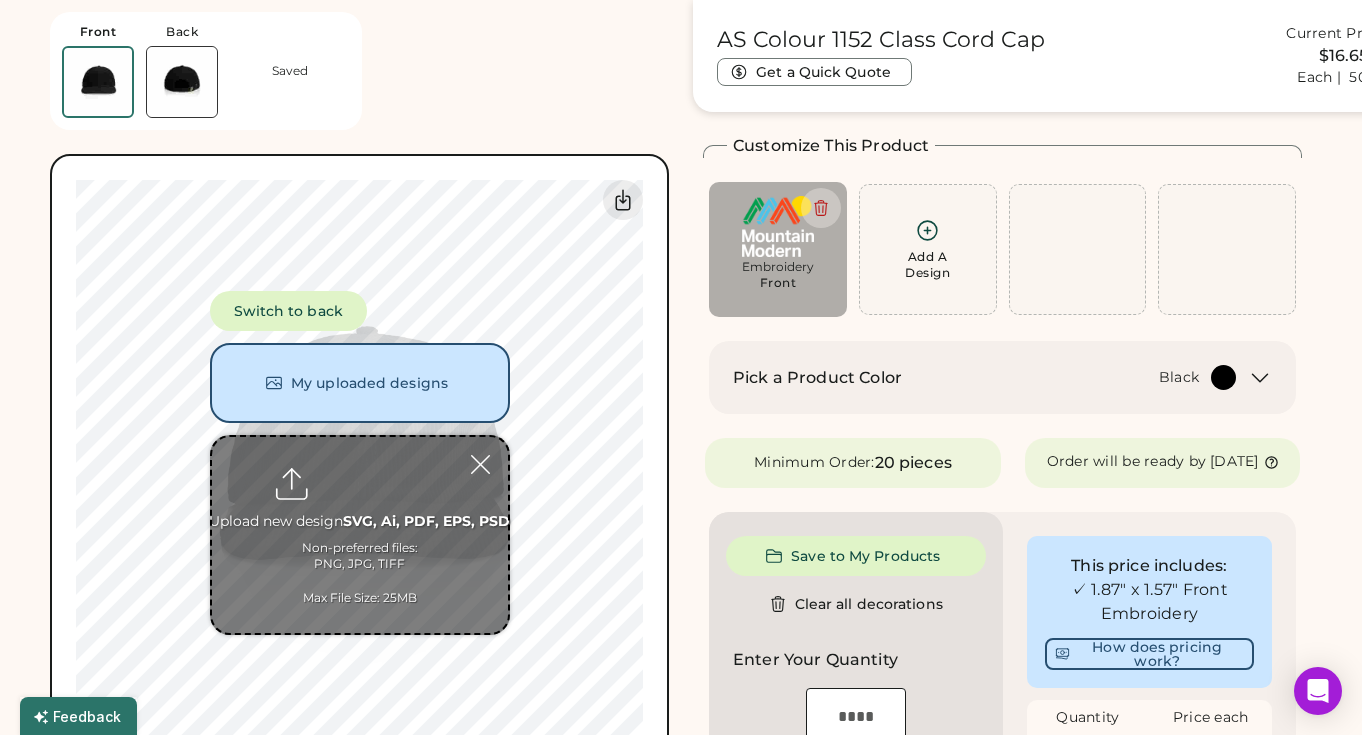 type on "**********" 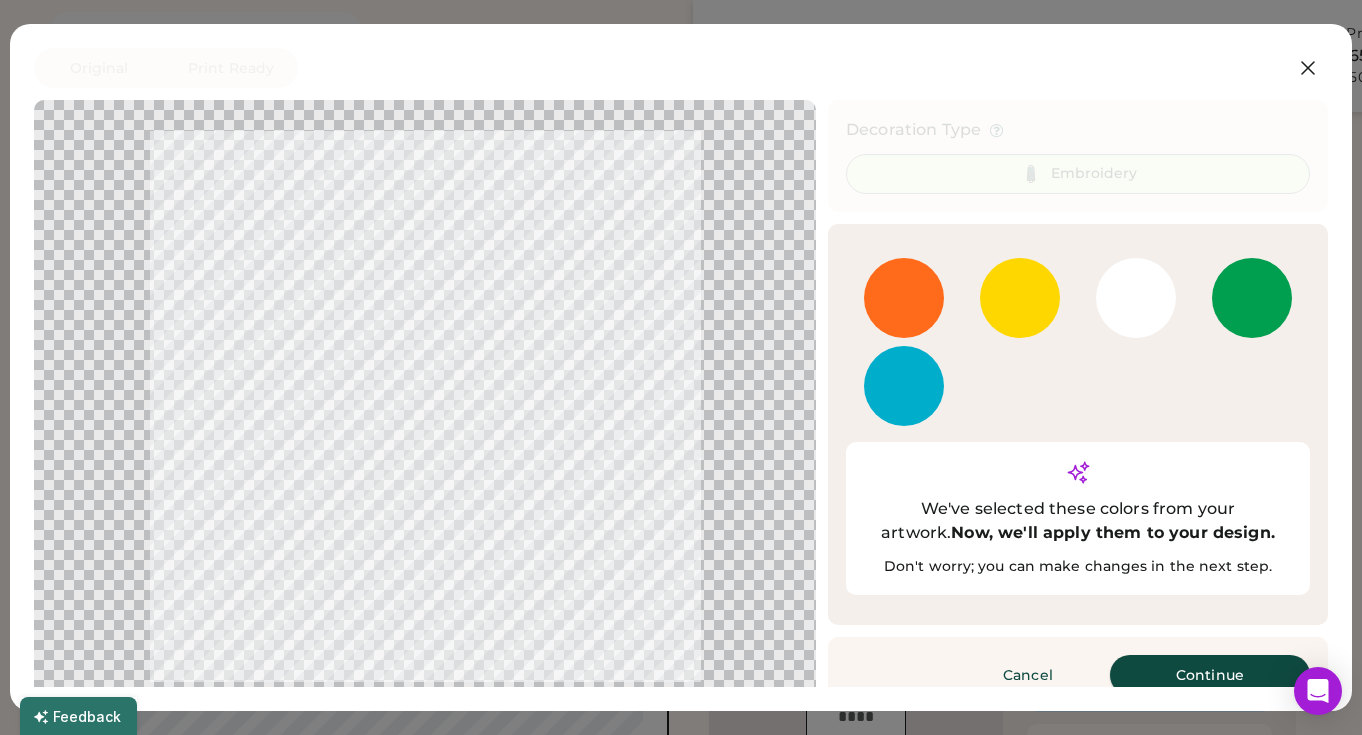 click on "Continue" at bounding box center [1210, 675] 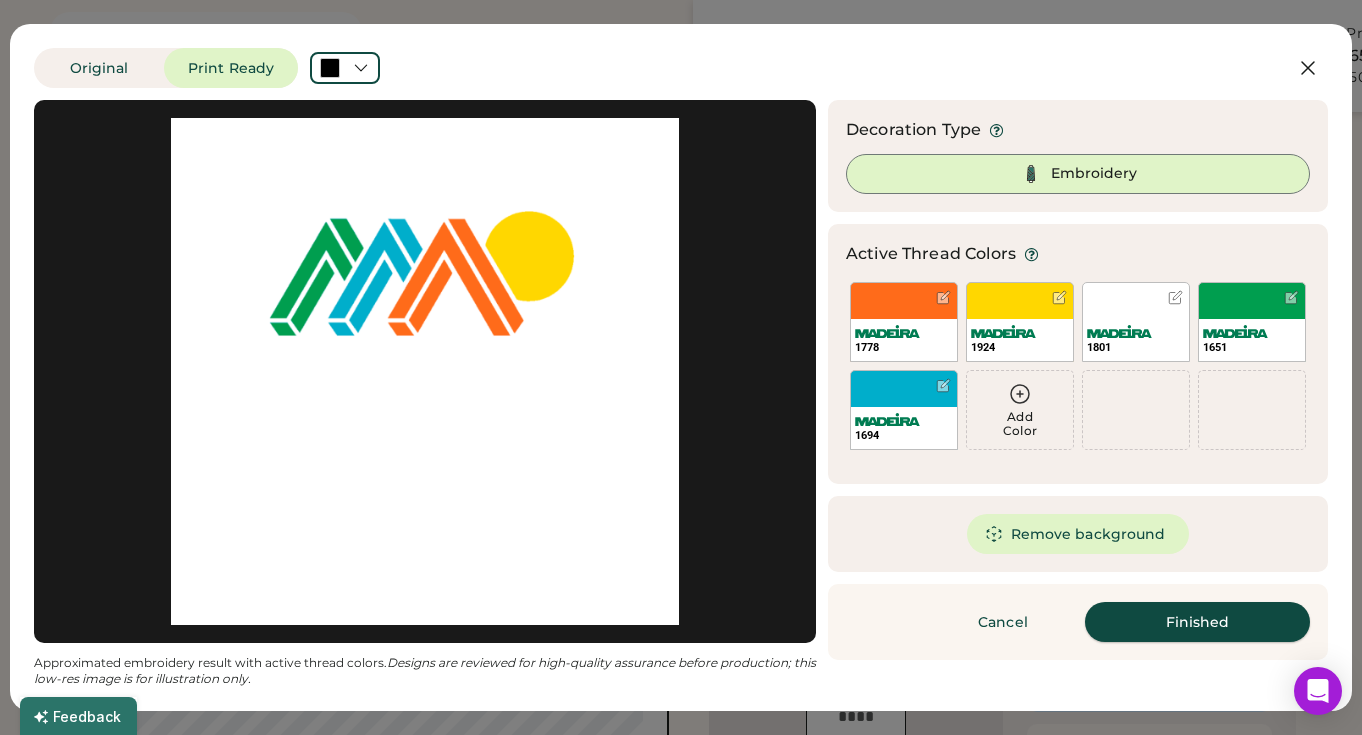 click on "Finished" at bounding box center (1197, 622) 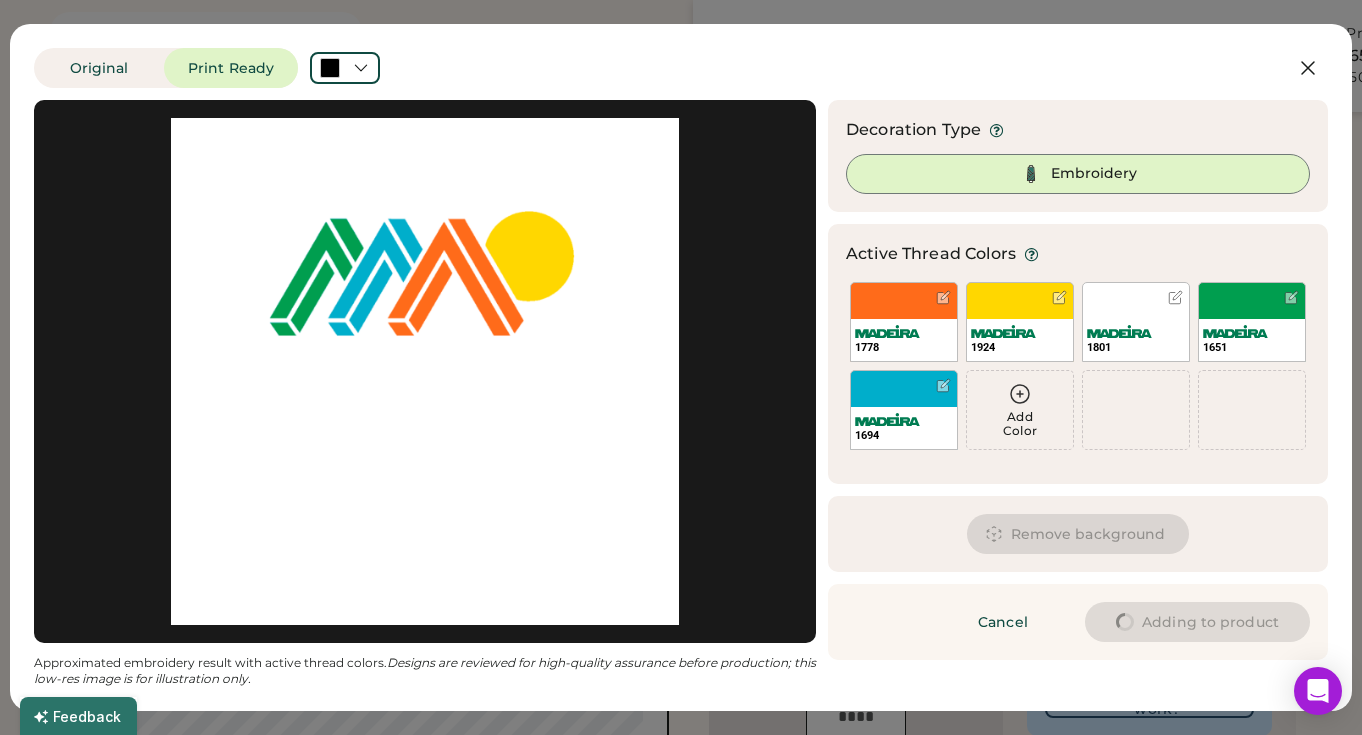 type on "****" 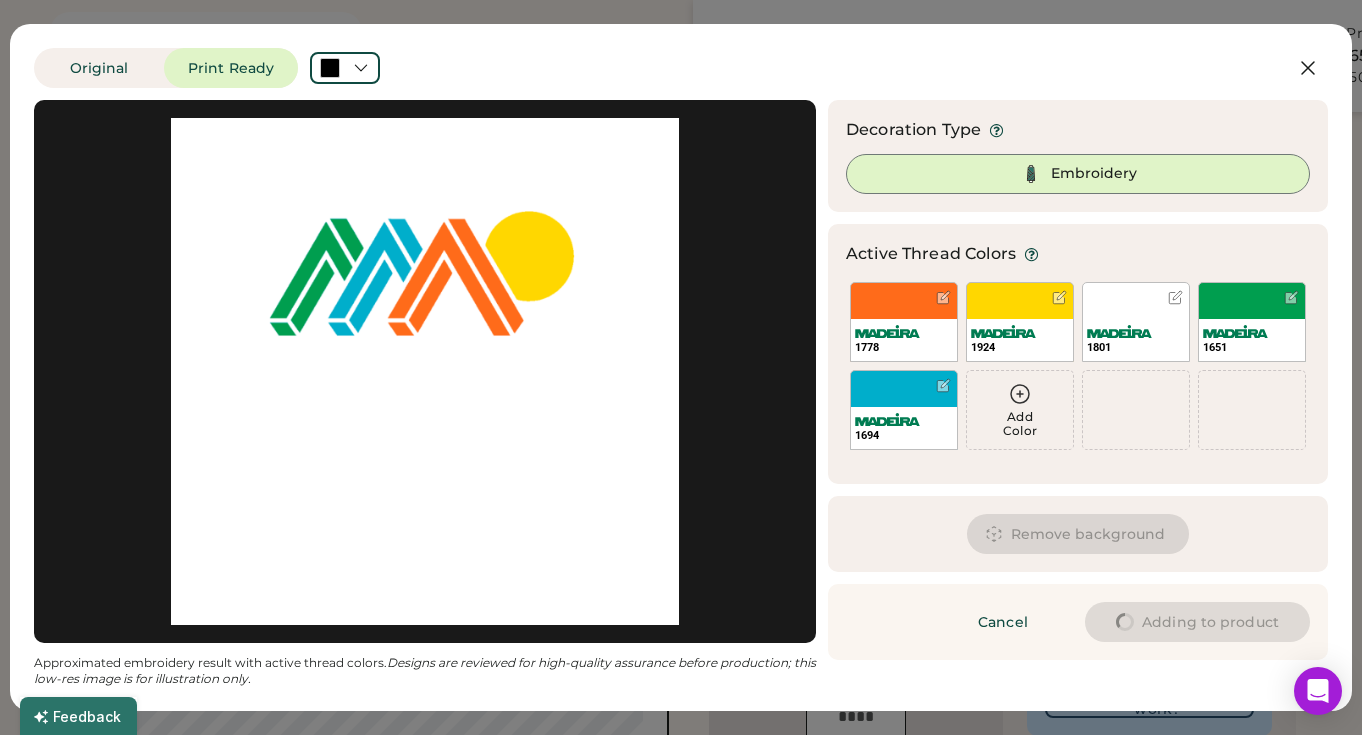 type on "****" 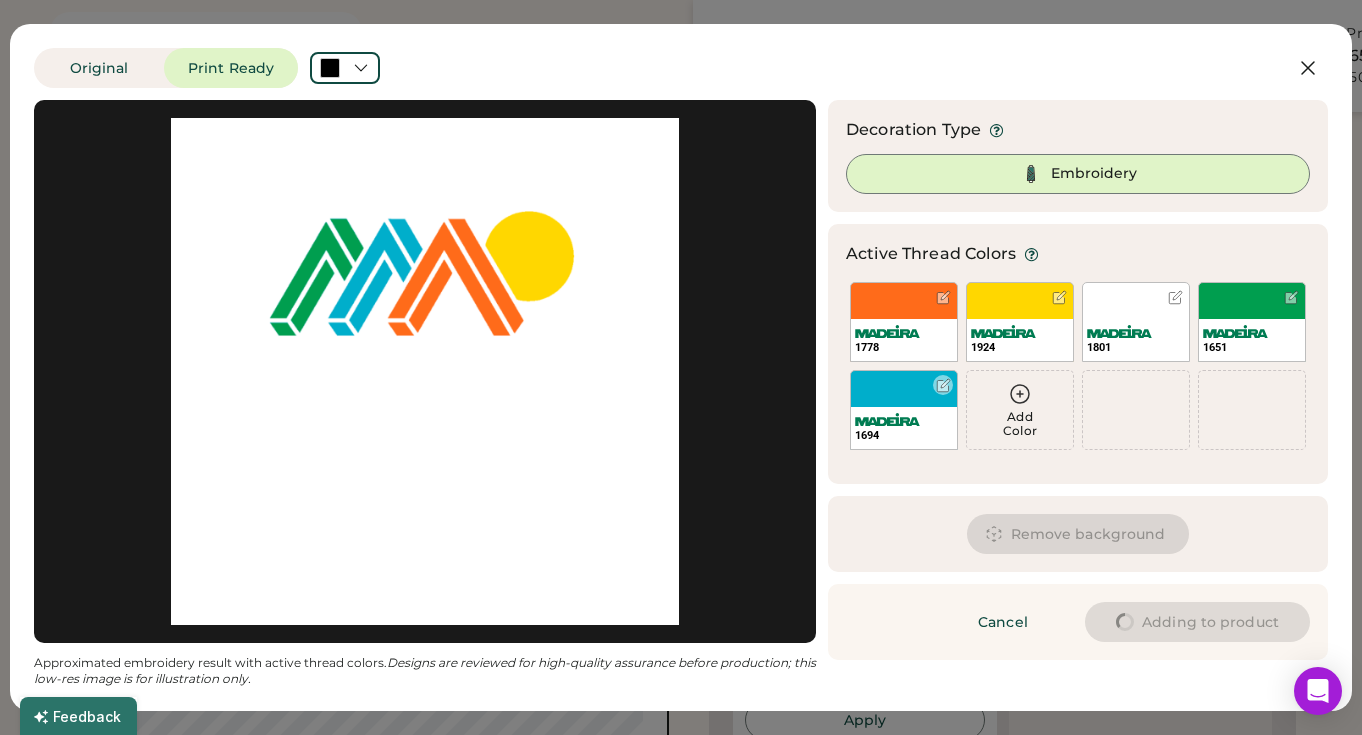 type on "****" 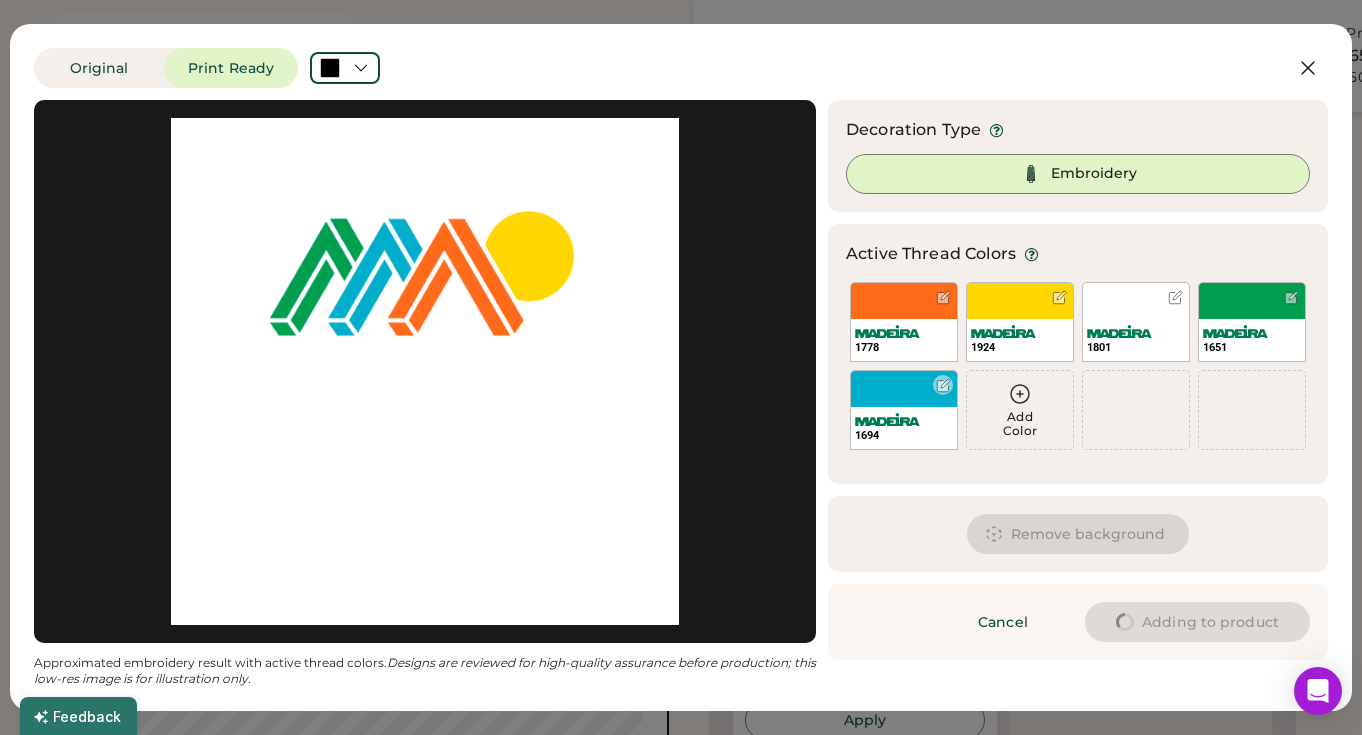 type on "****" 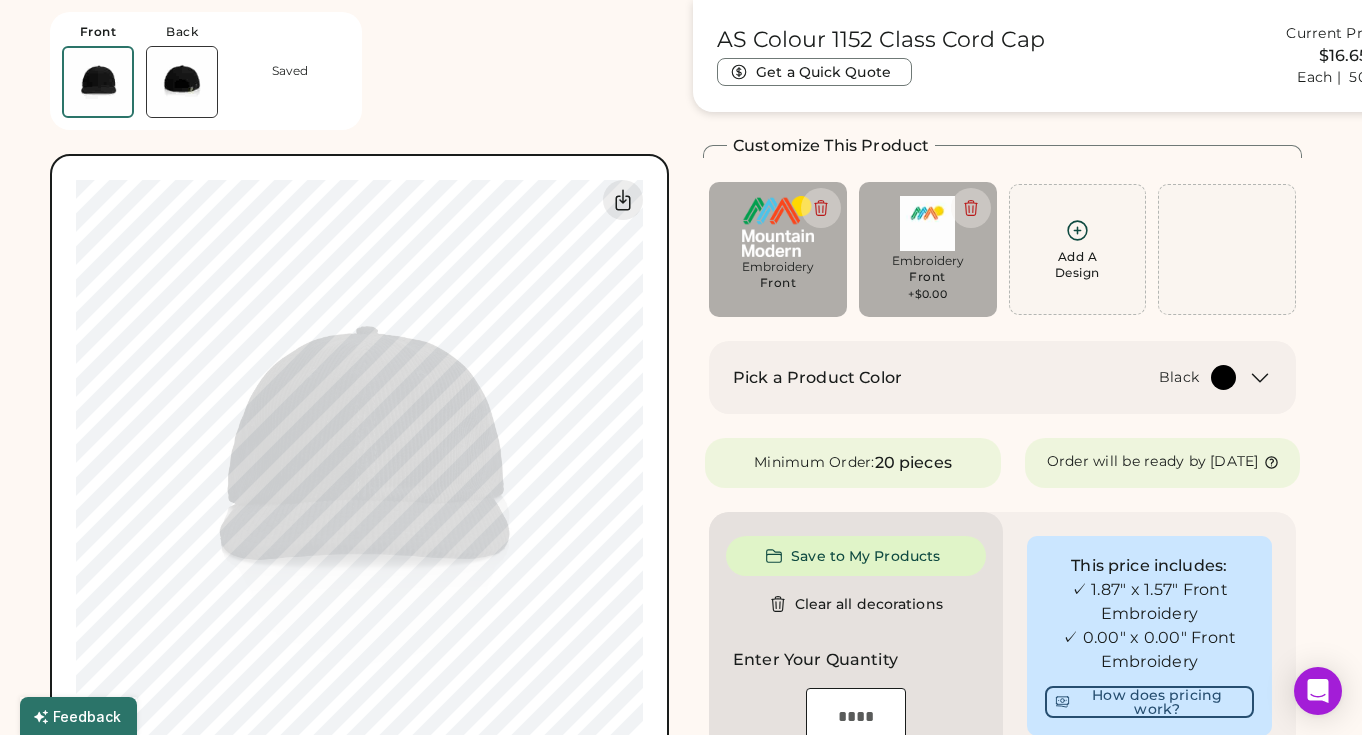 type on "****" 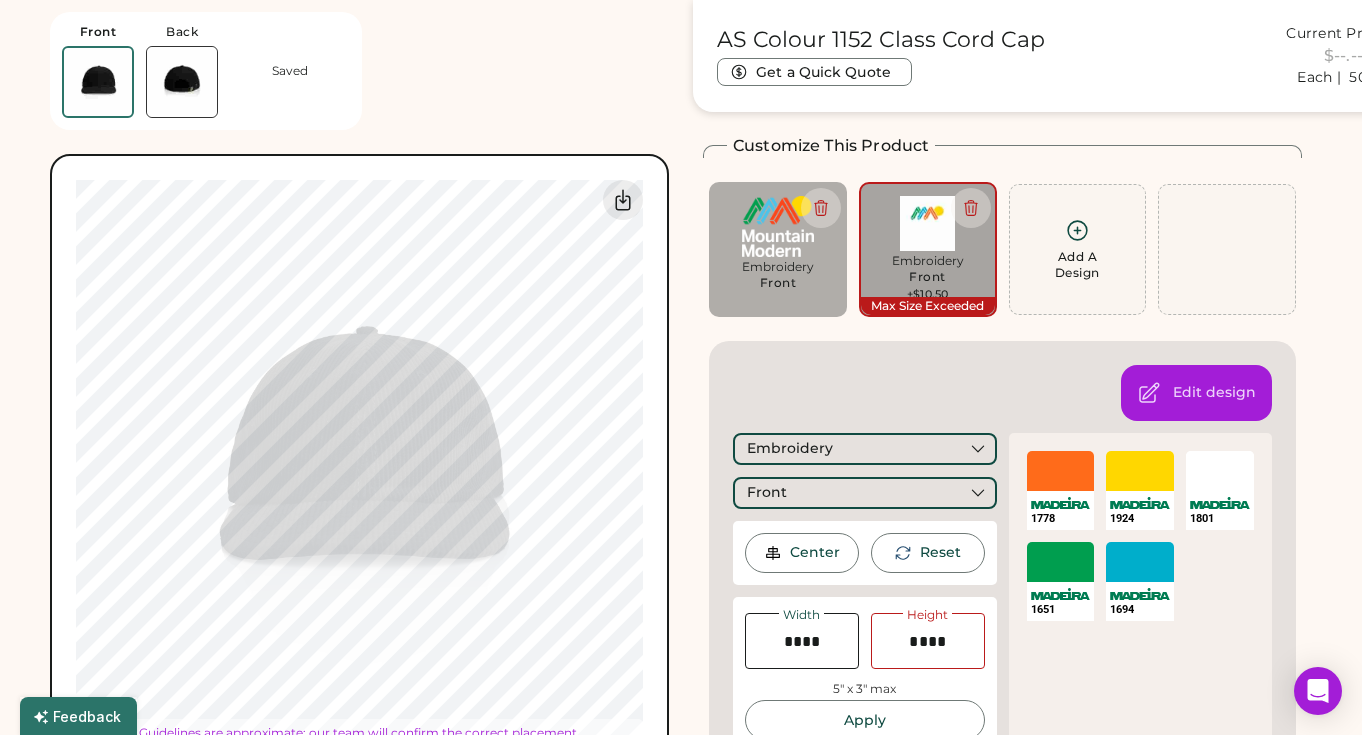 type on "****" 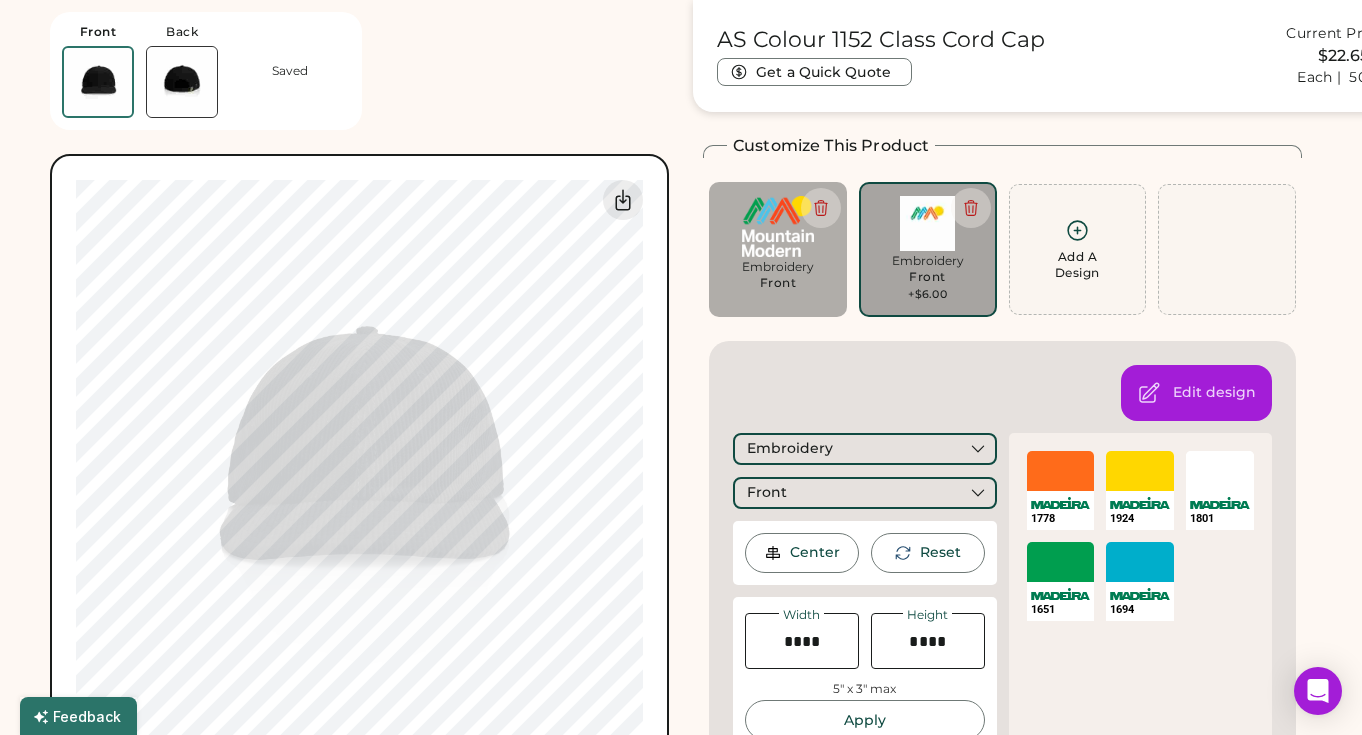 click on "Embroidery" at bounding box center [928, 261] 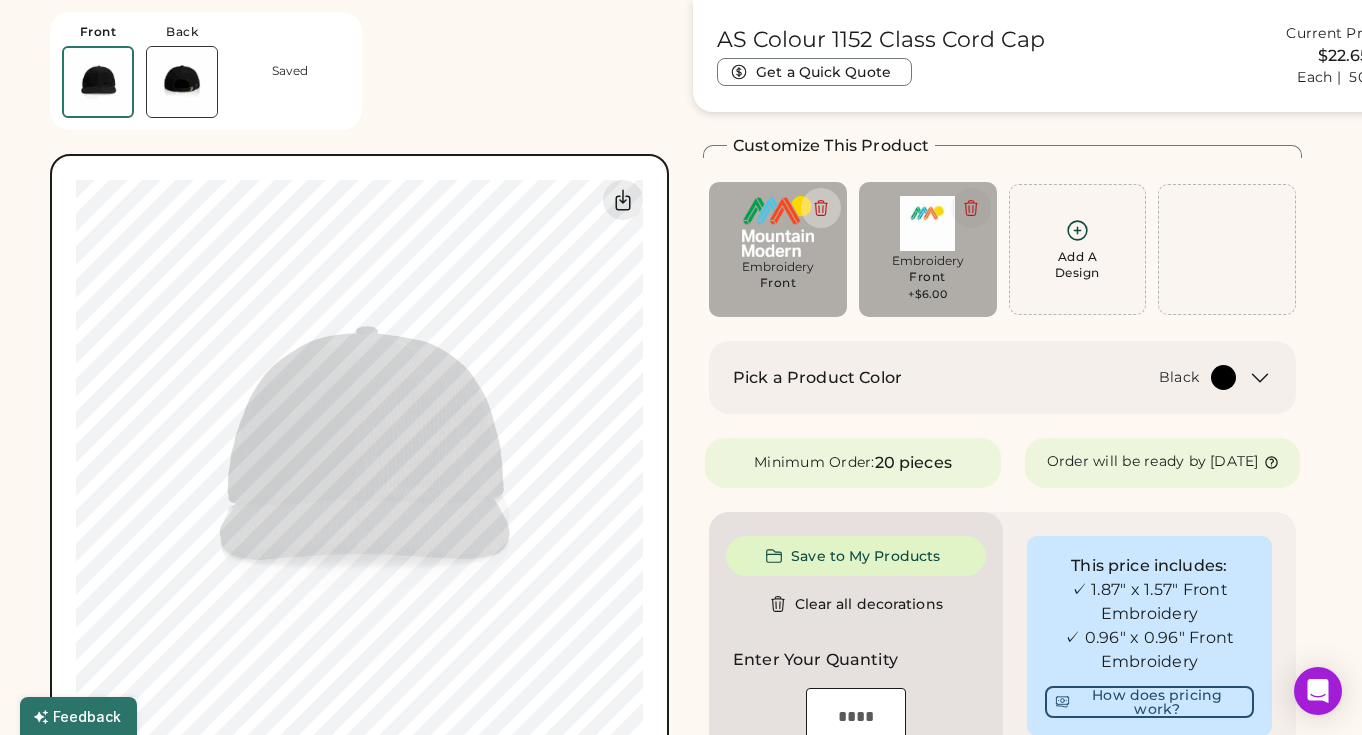 click 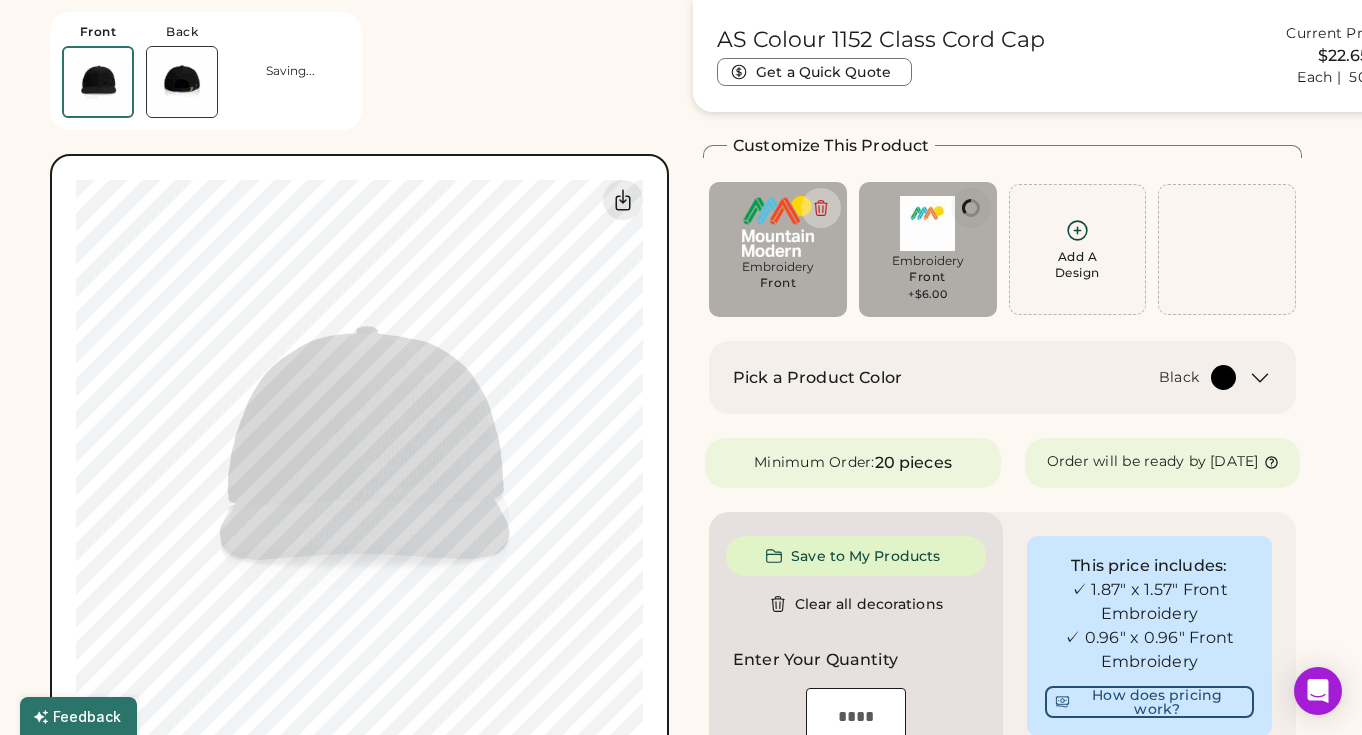 type on "****" 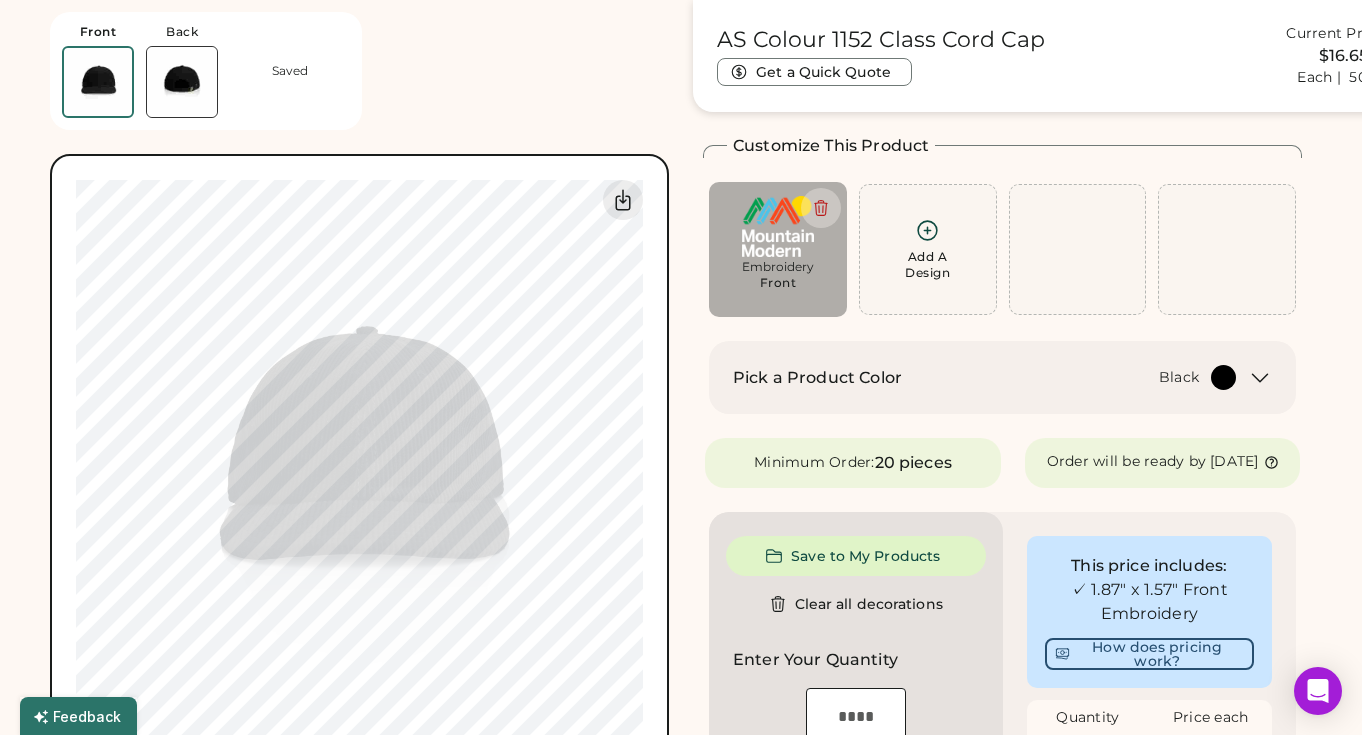 type on "****" 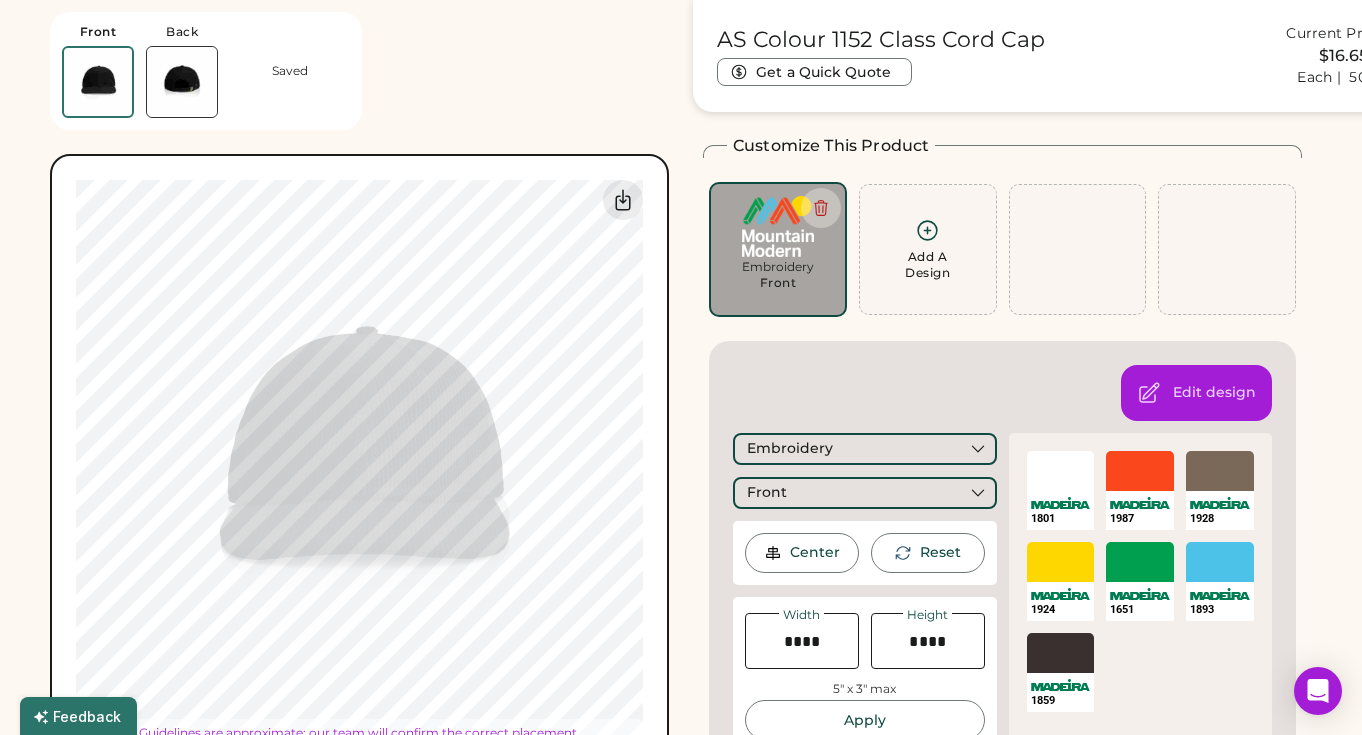 type on "****" 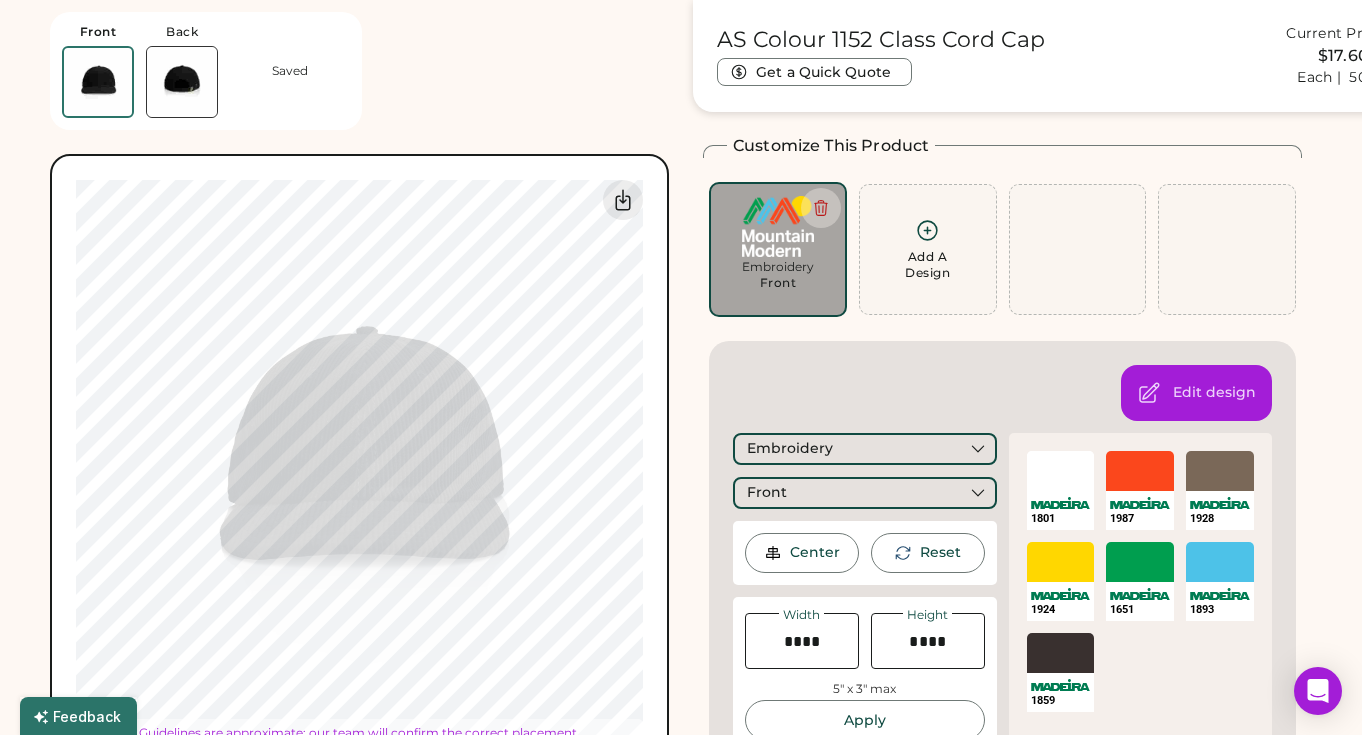 type on "****" 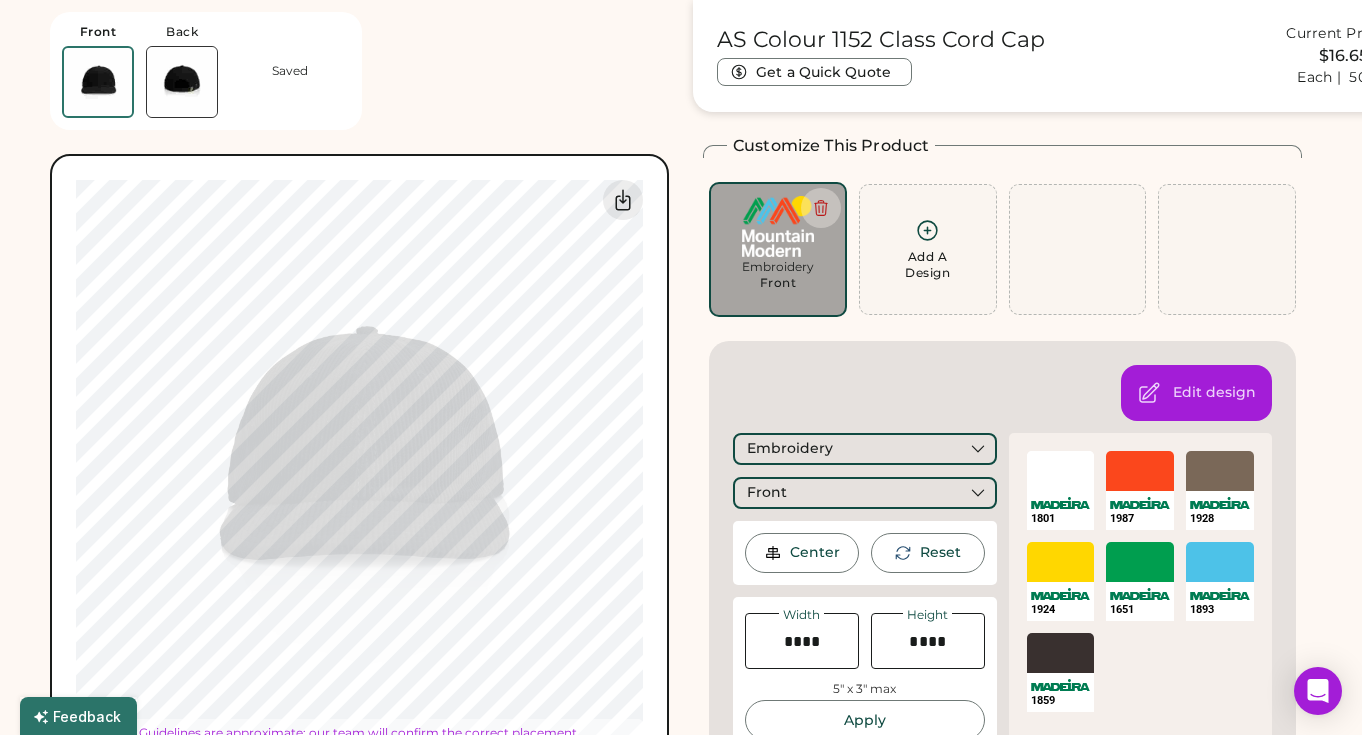 type on "****" 